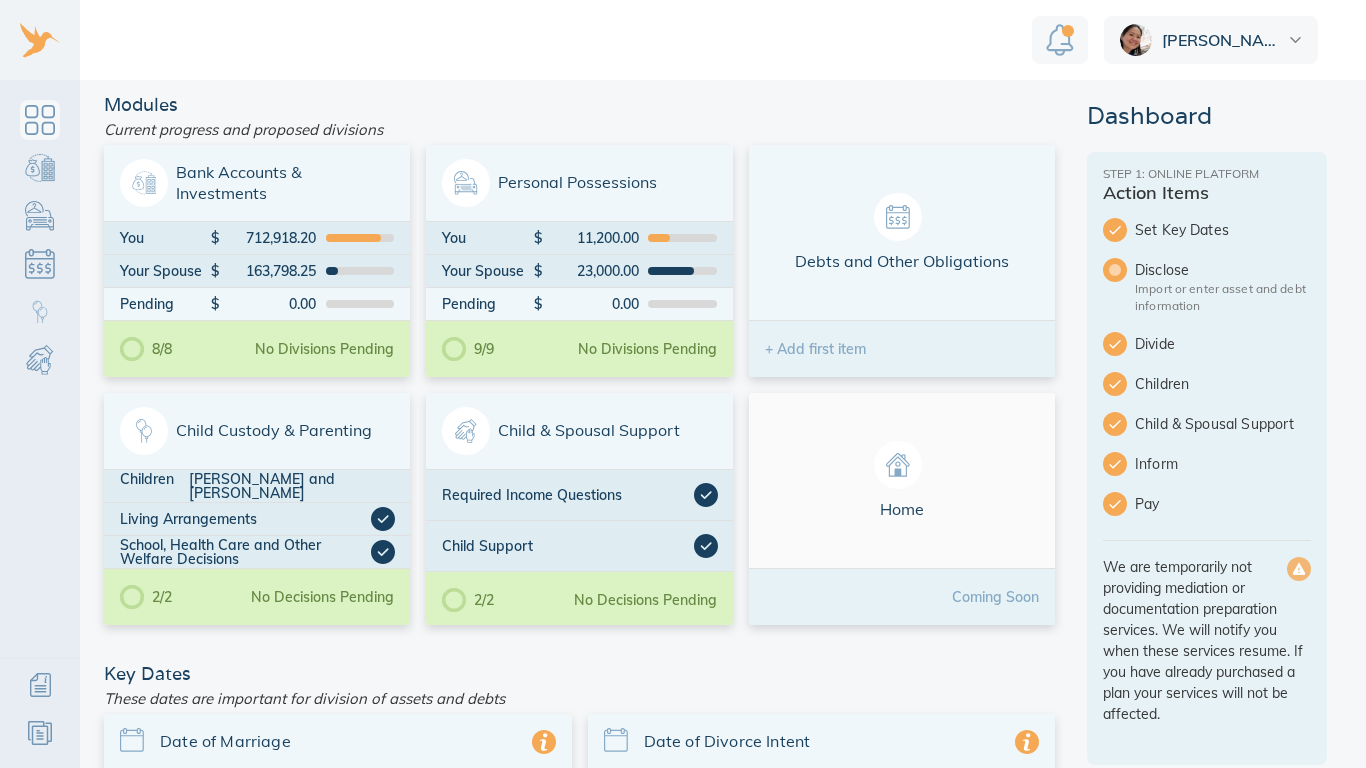 scroll, scrollTop: 0, scrollLeft: 0, axis: both 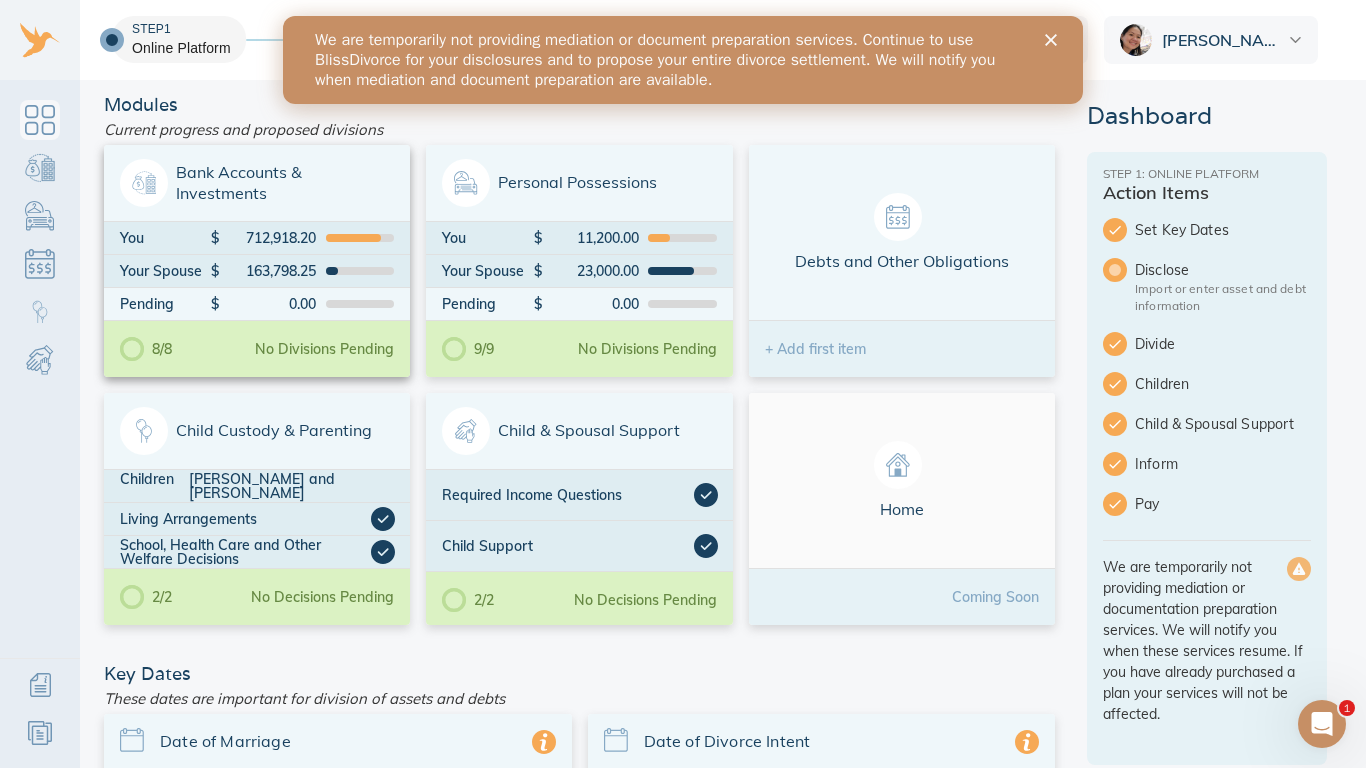 click on "712,918.20" at bounding box center [268, 238] 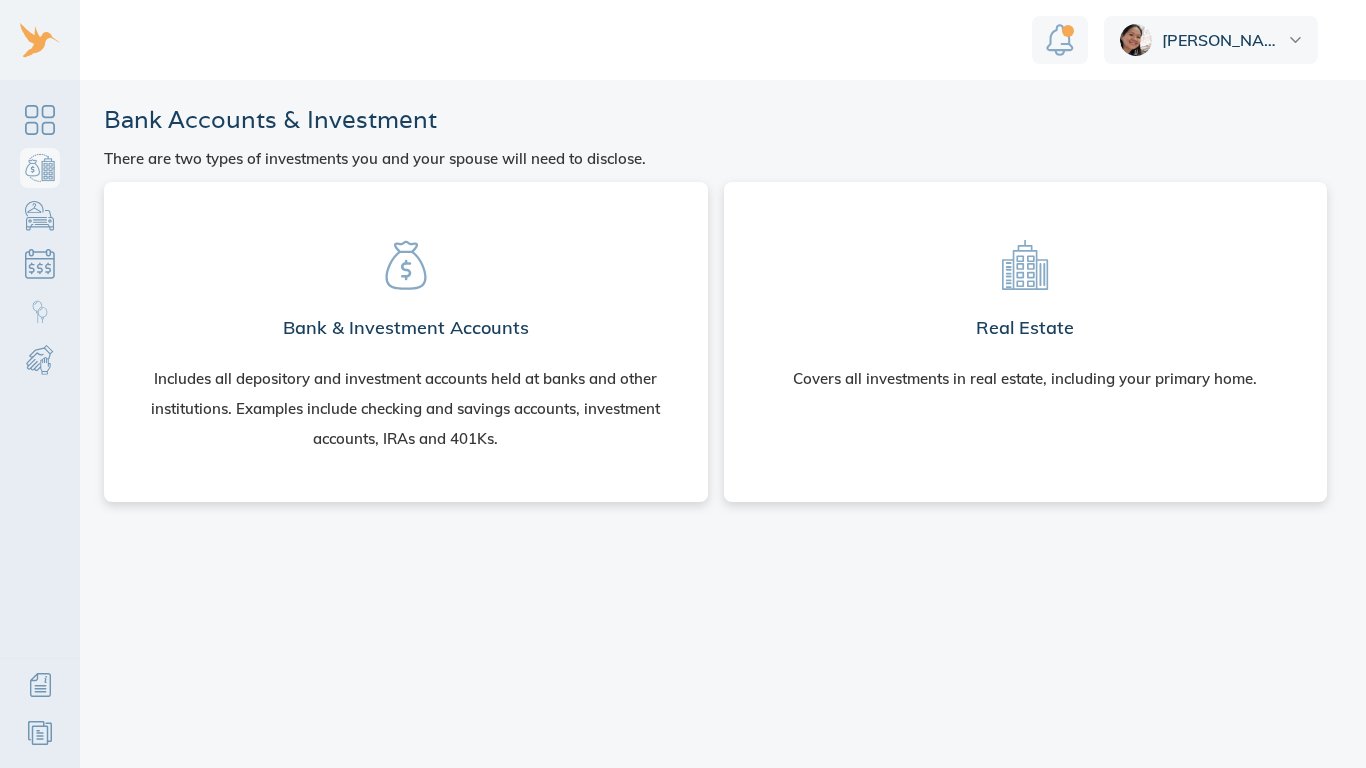 scroll, scrollTop: 0, scrollLeft: 0, axis: both 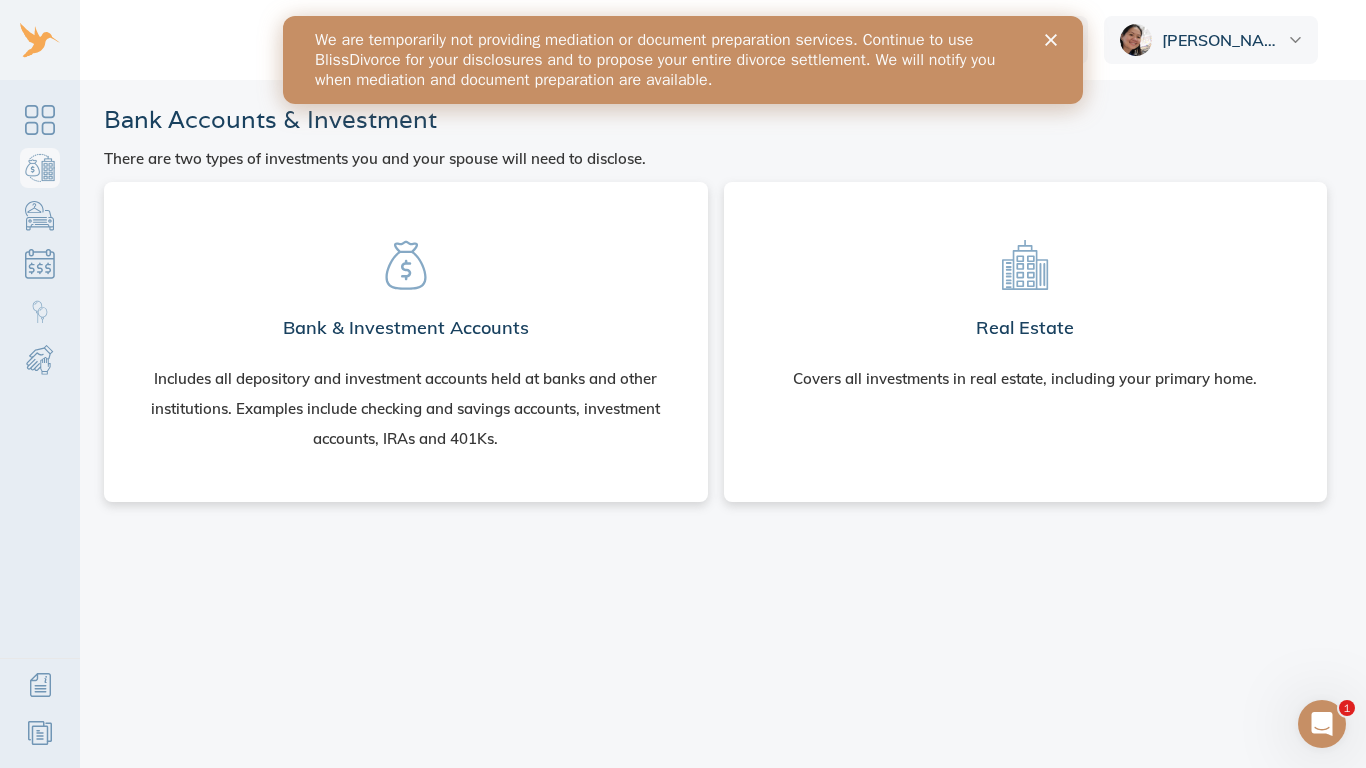 click on "Covers all investments in real estate, including your primary home." at bounding box center [1025, 379] 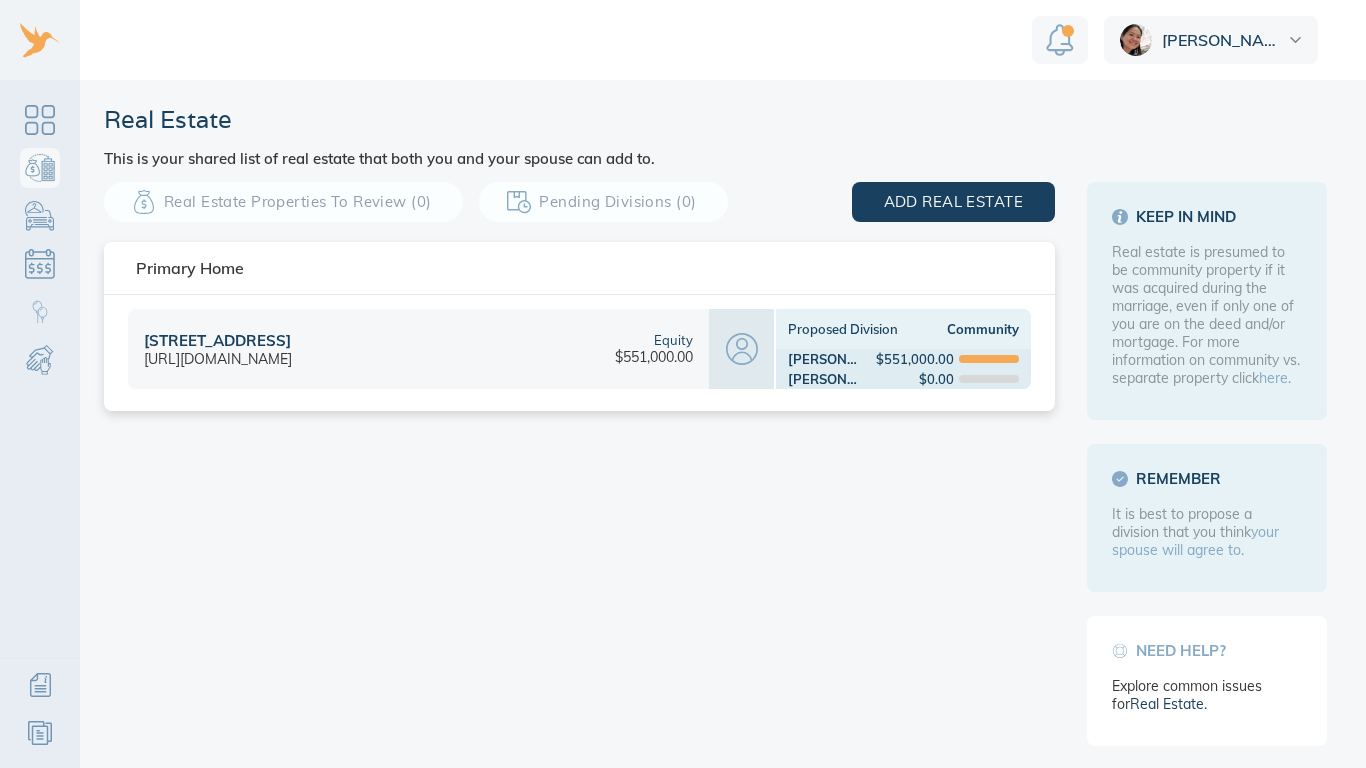 scroll, scrollTop: 0, scrollLeft: 0, axis: both 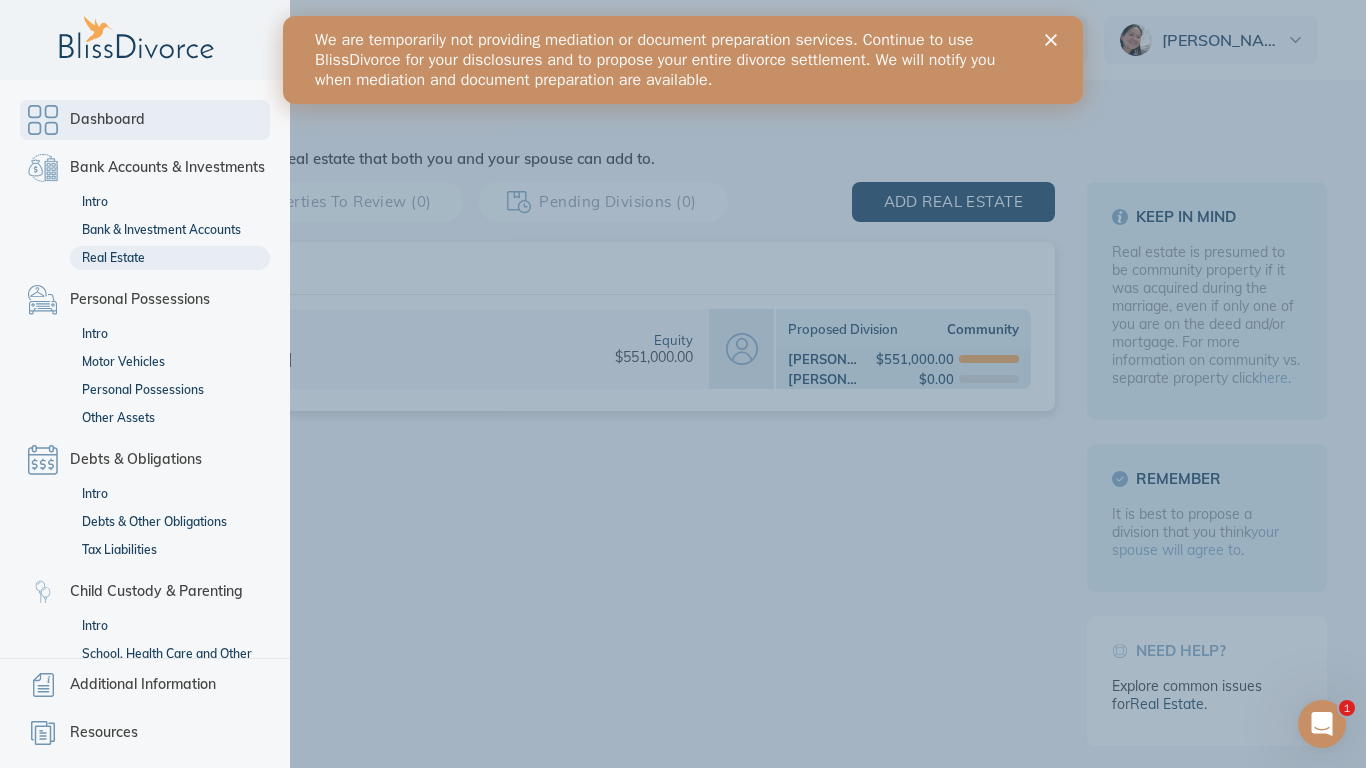 click on "Dashboard" at bounding box center [107, 120] 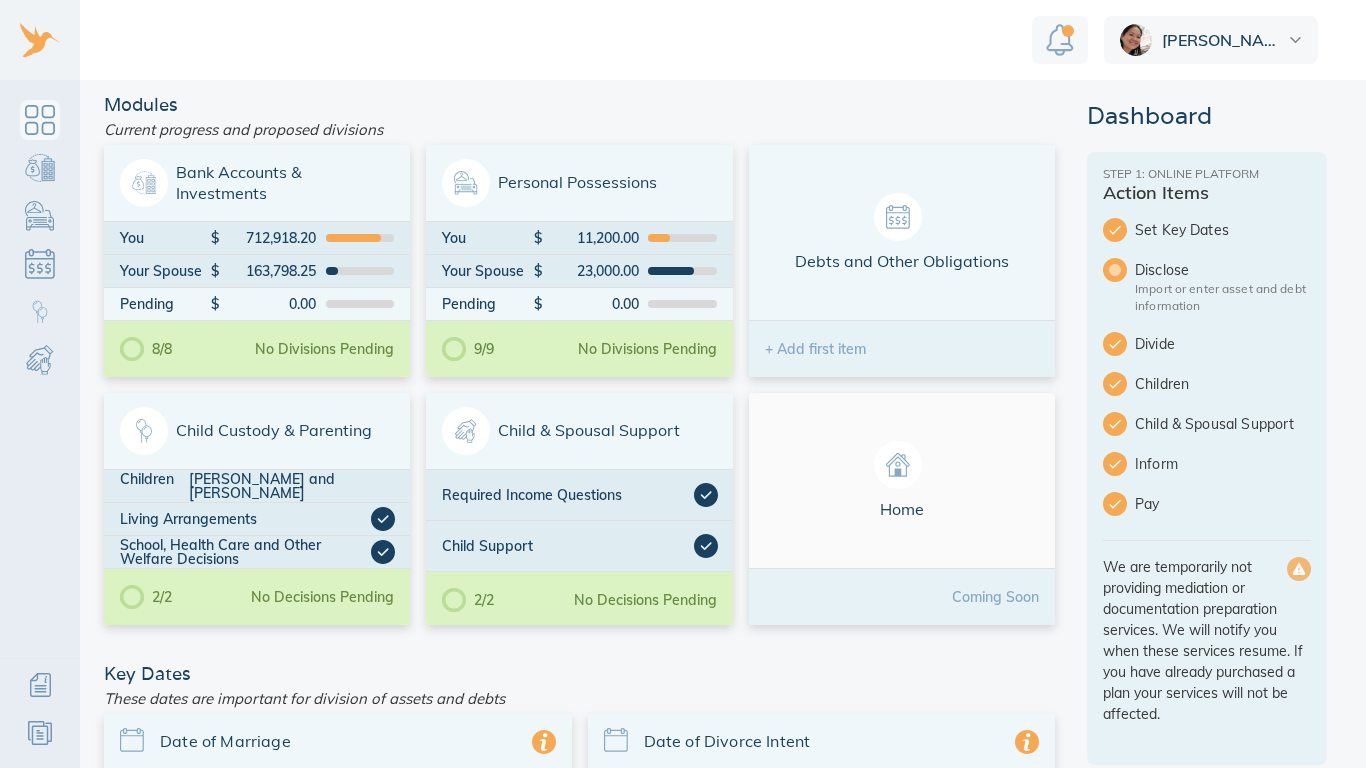 scroll, scrollTop: 0, scrollLeft: 0, axis: both 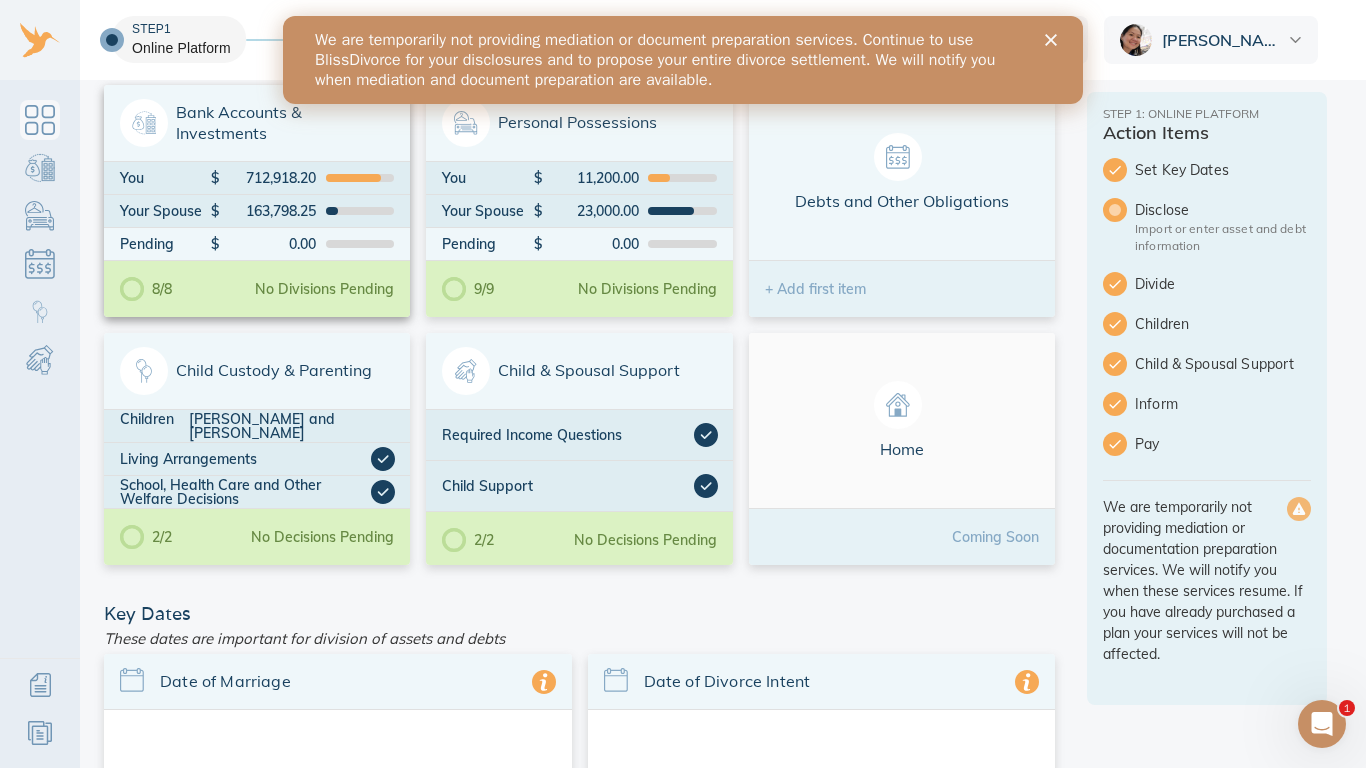 click on "Bank Accounts & Investments" at bounding box center [257, 123] 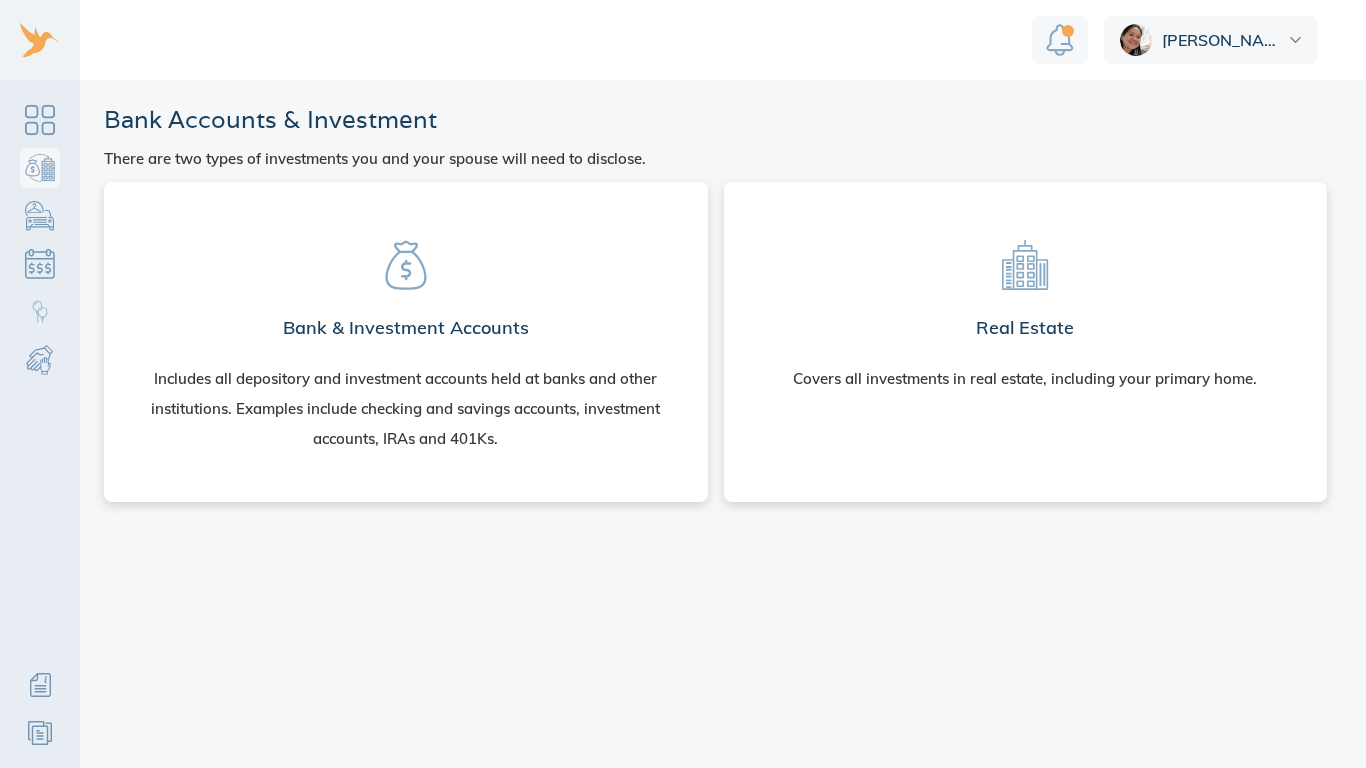 scroll, scrollTop: 0, scrollLeft: 0, axis: both 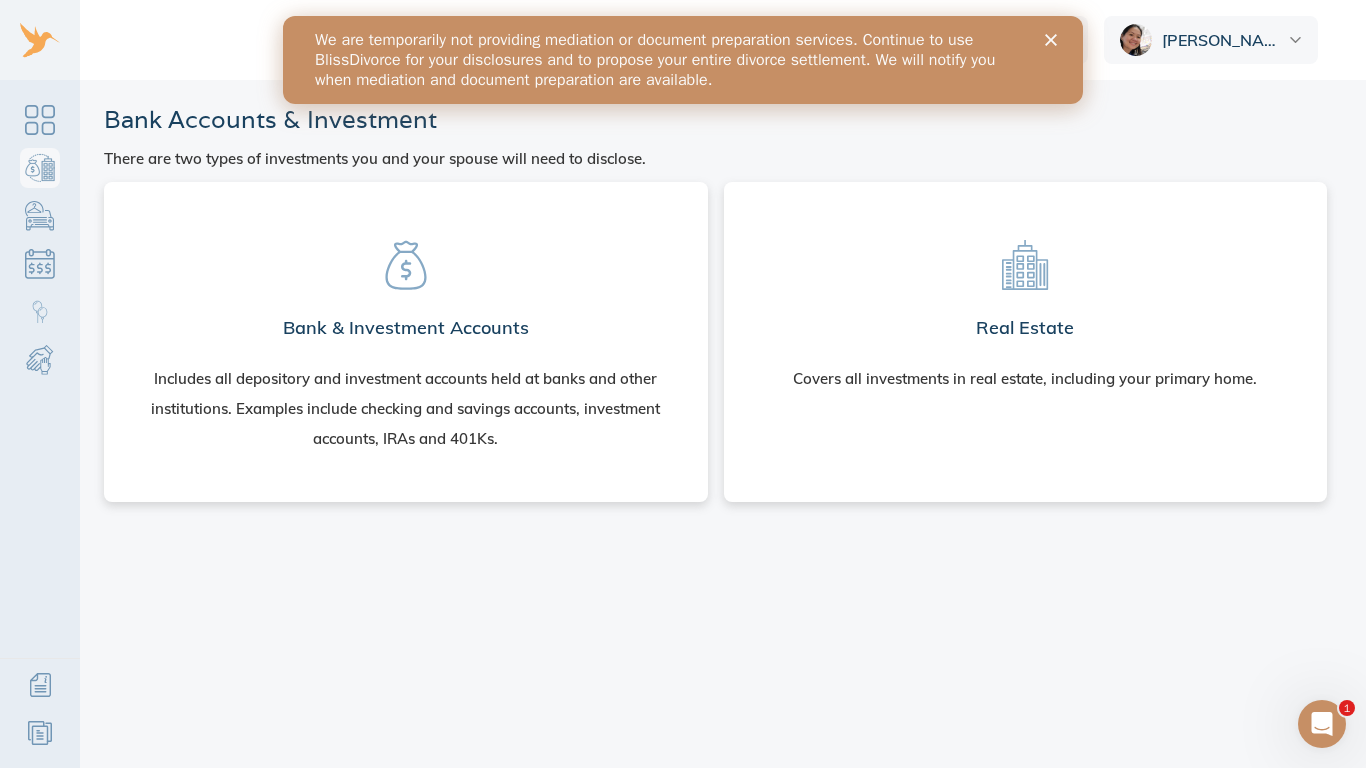click on "Bank & Investment Accounts Includes all depository and investment accounts held at banks and other institutions. Examples include checking and savings accounts, investment accounts, IRAs and 401Ks." at bounding box center [406, 338] 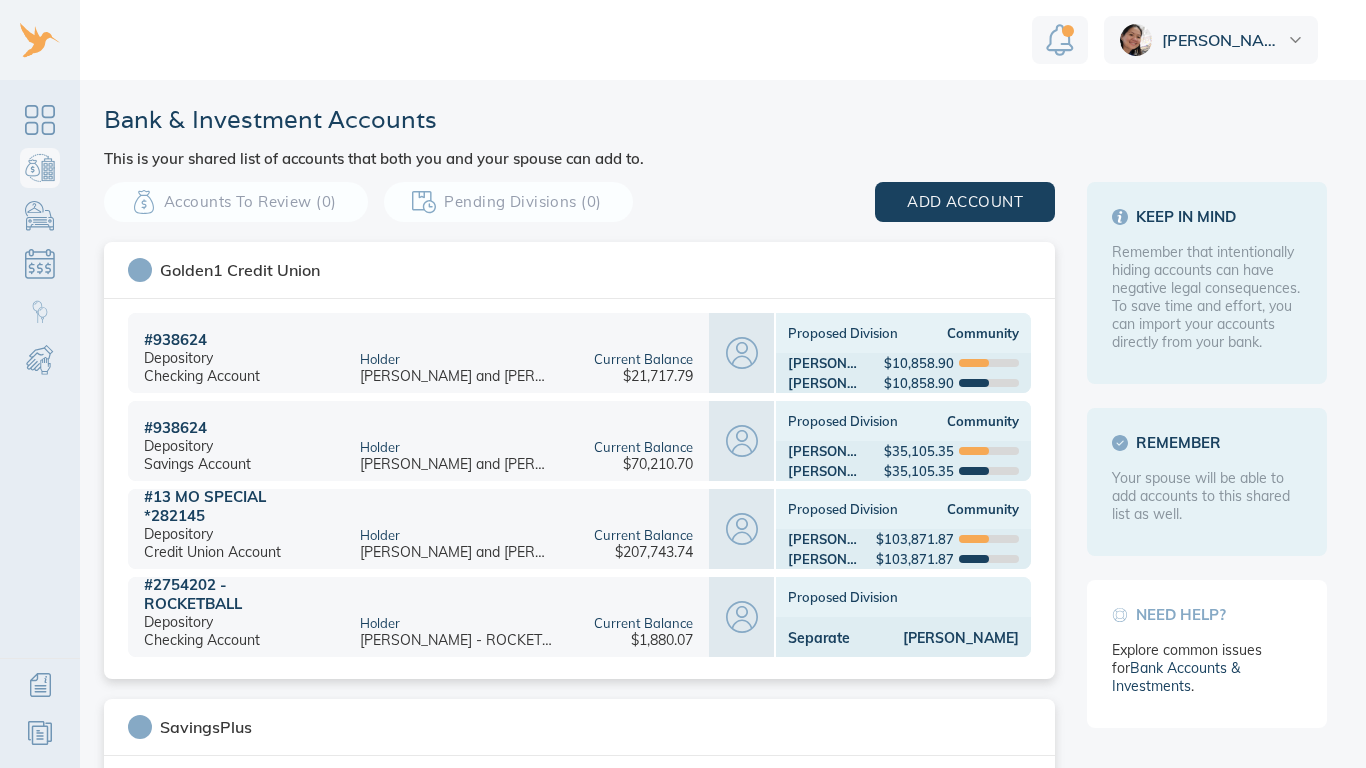 scroll, scrollTop: 0, scrollLeft: 0, axis: both 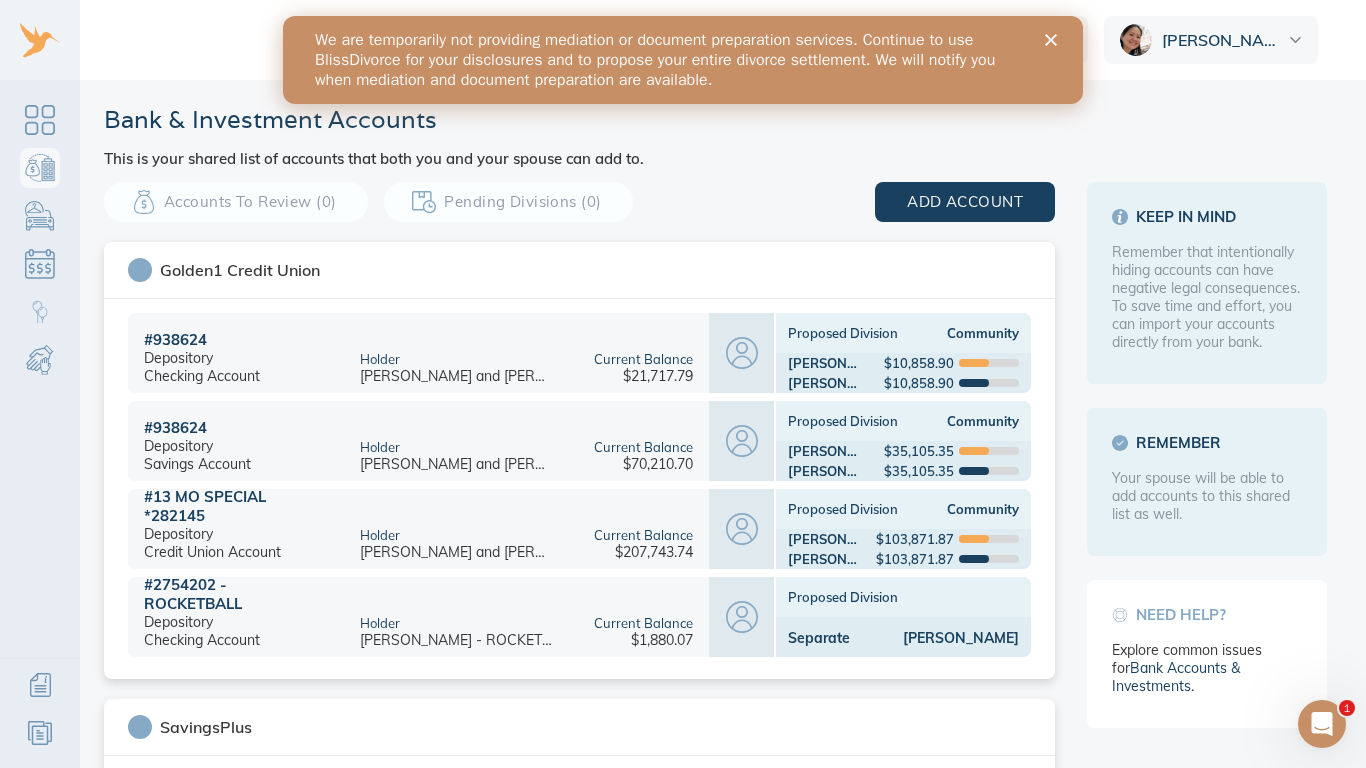 click on "Bank & Investment Accounts This is your shared list of accounts that both you and your spouse can add to." at bounding box center (715, 135) 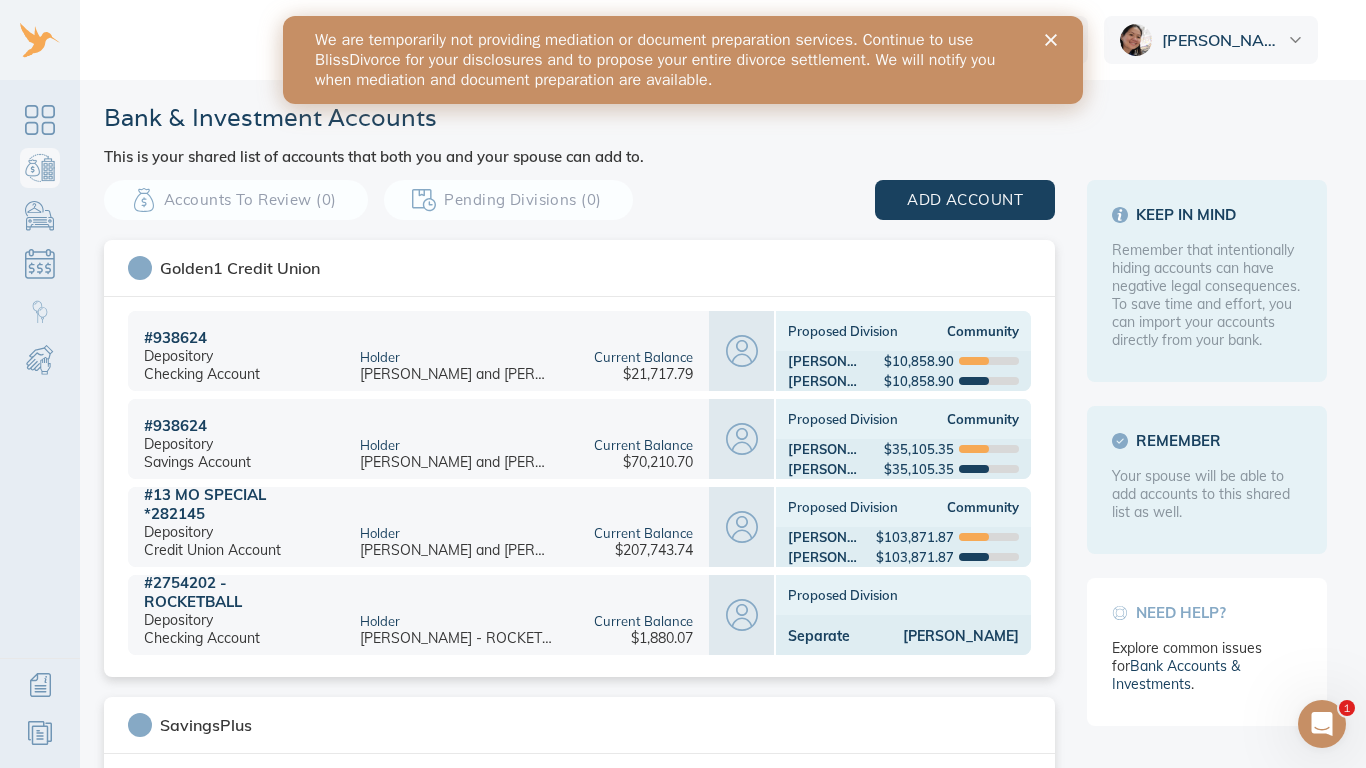 scroll, scrollTop: 0, scrollLeft: 0, axis: both 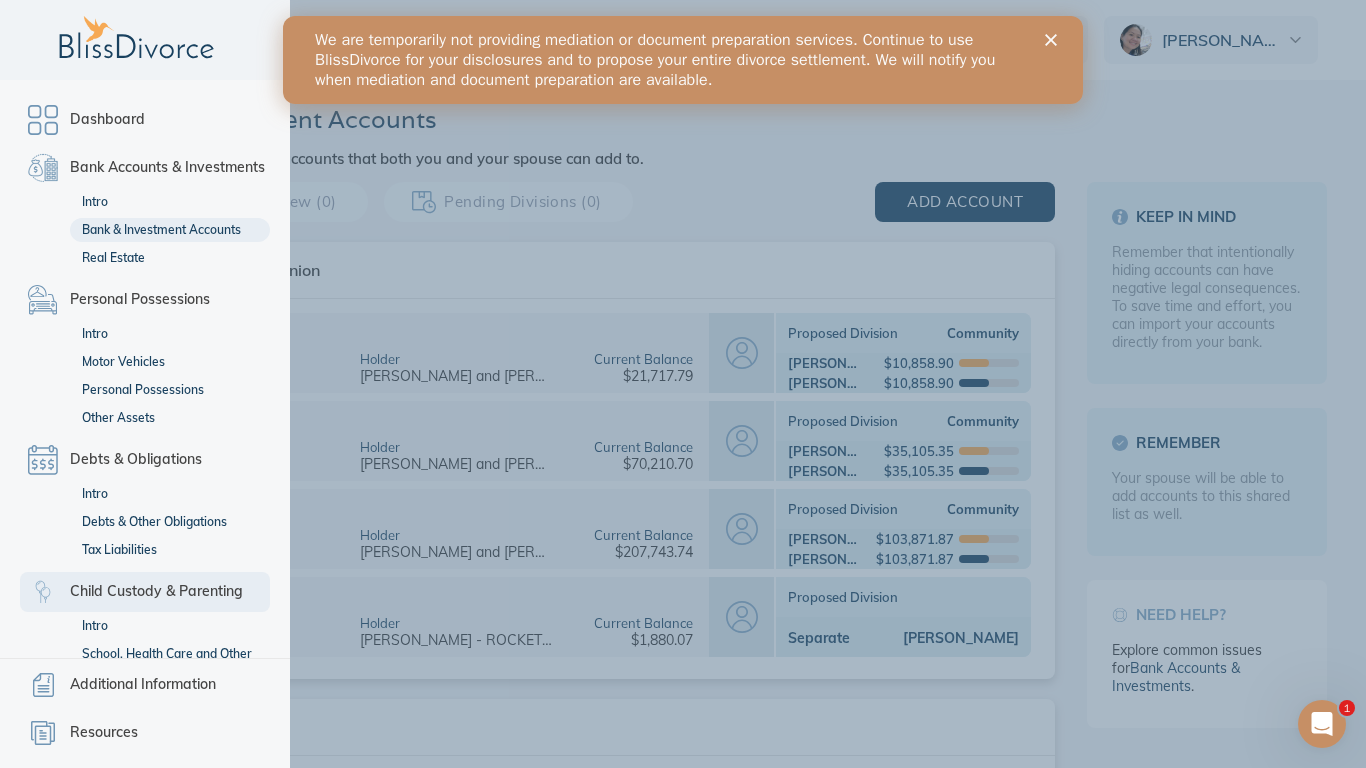 click on "Child Custody & Parenting" at bounding box center (156, 592) 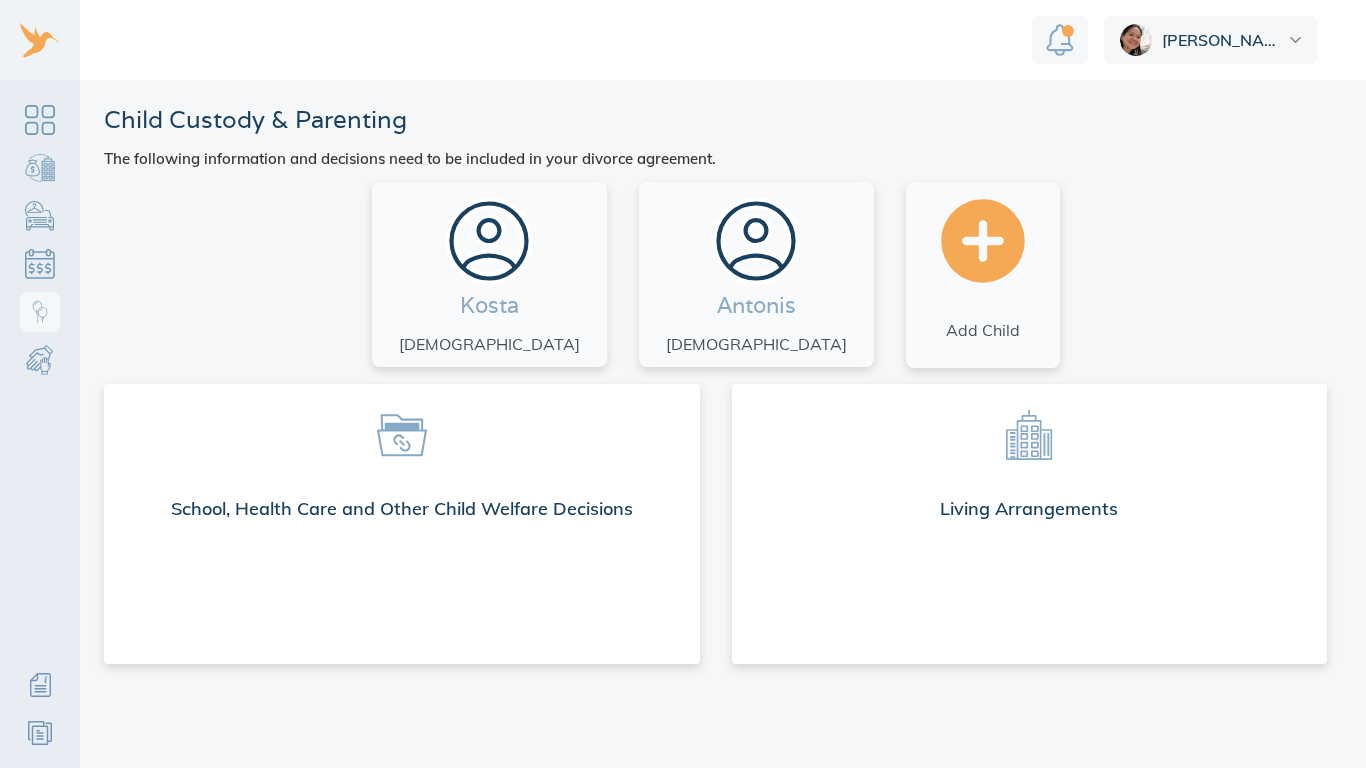 scroll, scrollTop: 0, scrollLeft: 0, axis: both 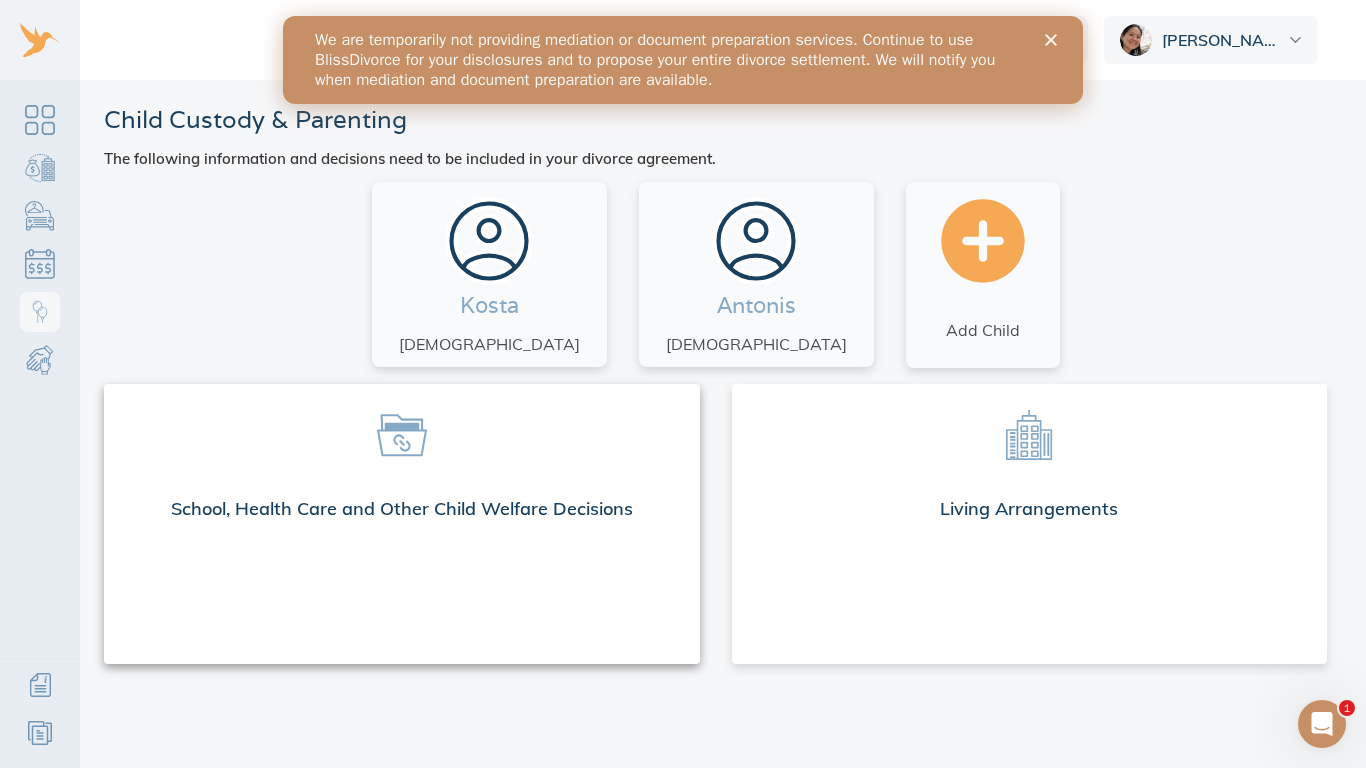 click at bounding box center (402, 434) 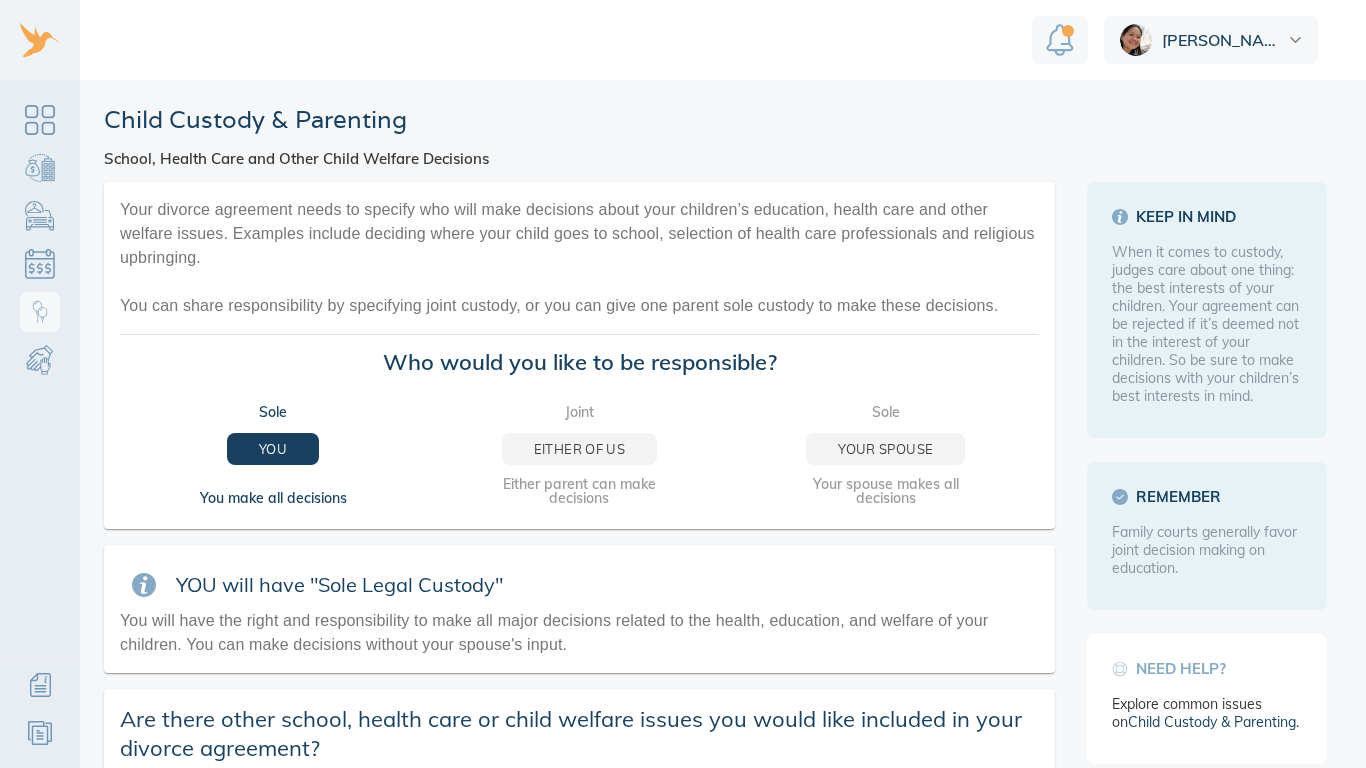 scroll, scrollTop: 0, scrollLeft: 0, axis: both 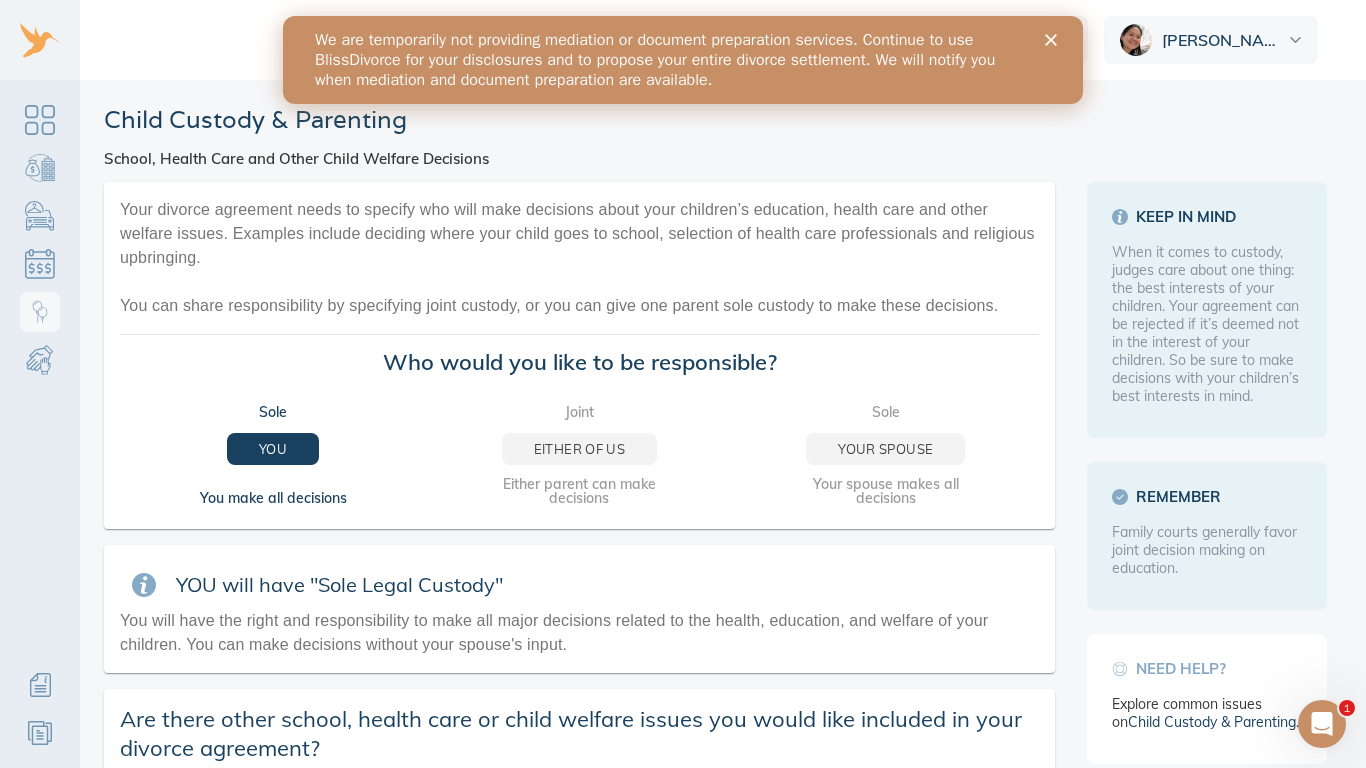 click on "Child Custody & Parenting School, Health Care and Other Child Welfare Decisions" at bounding box center [715, 135] 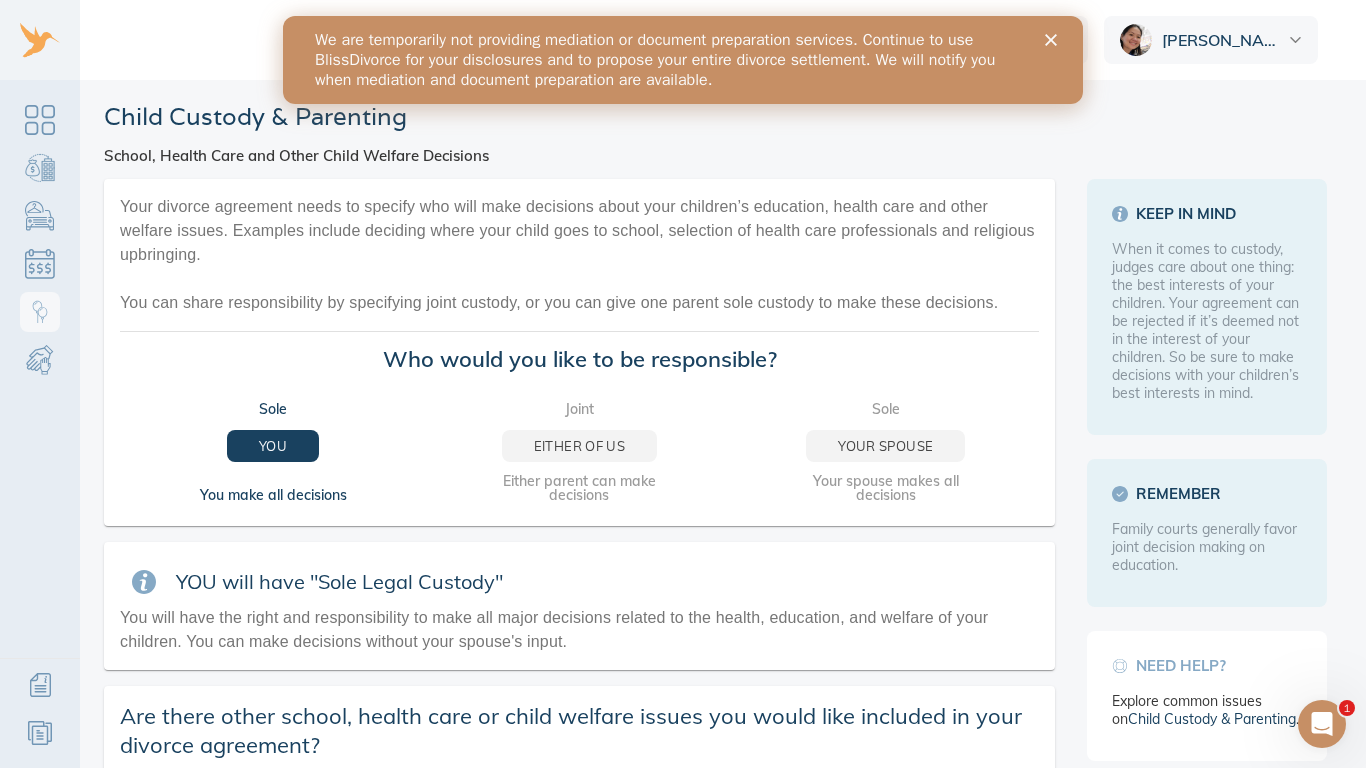 scroll, scrollTop: 0, scrollLeft: 0, axis: both 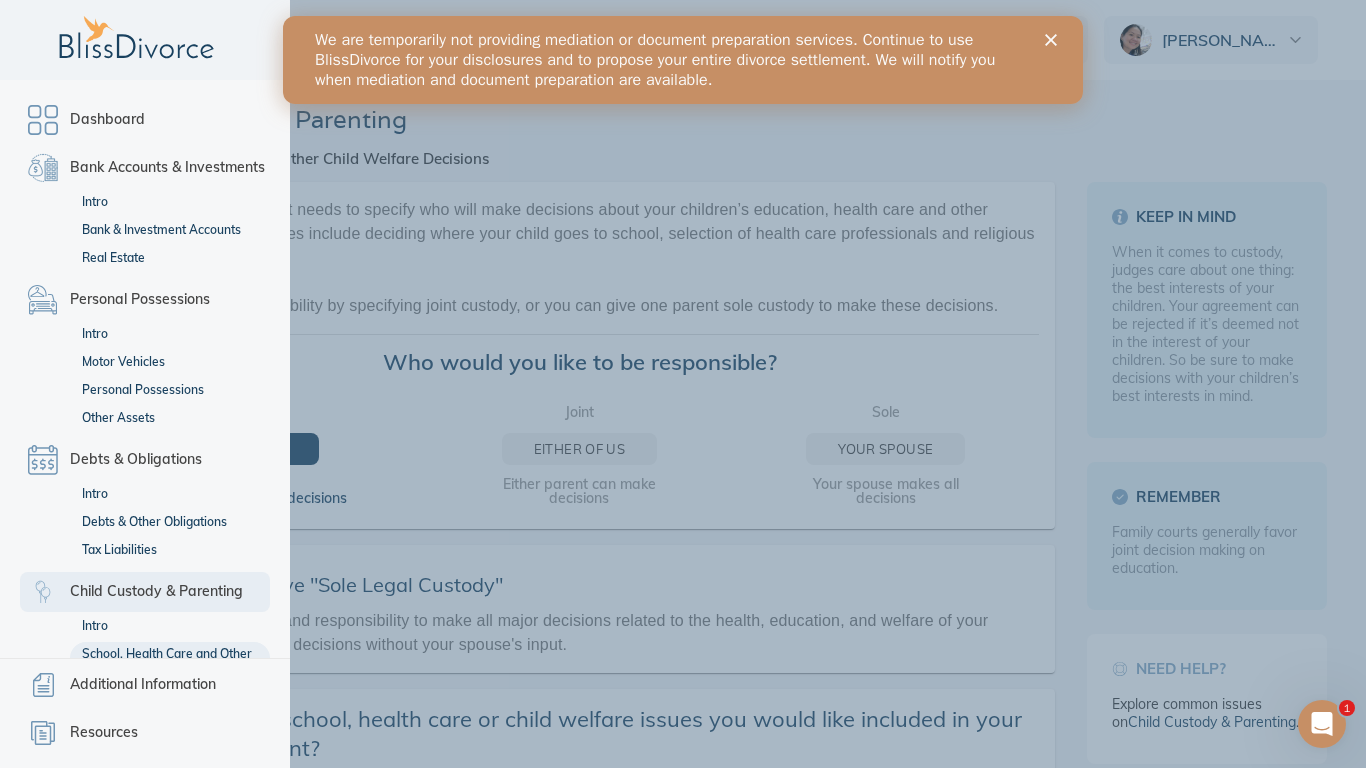 click on "Child Custody & Parenting" at bounding box center (156, 592) 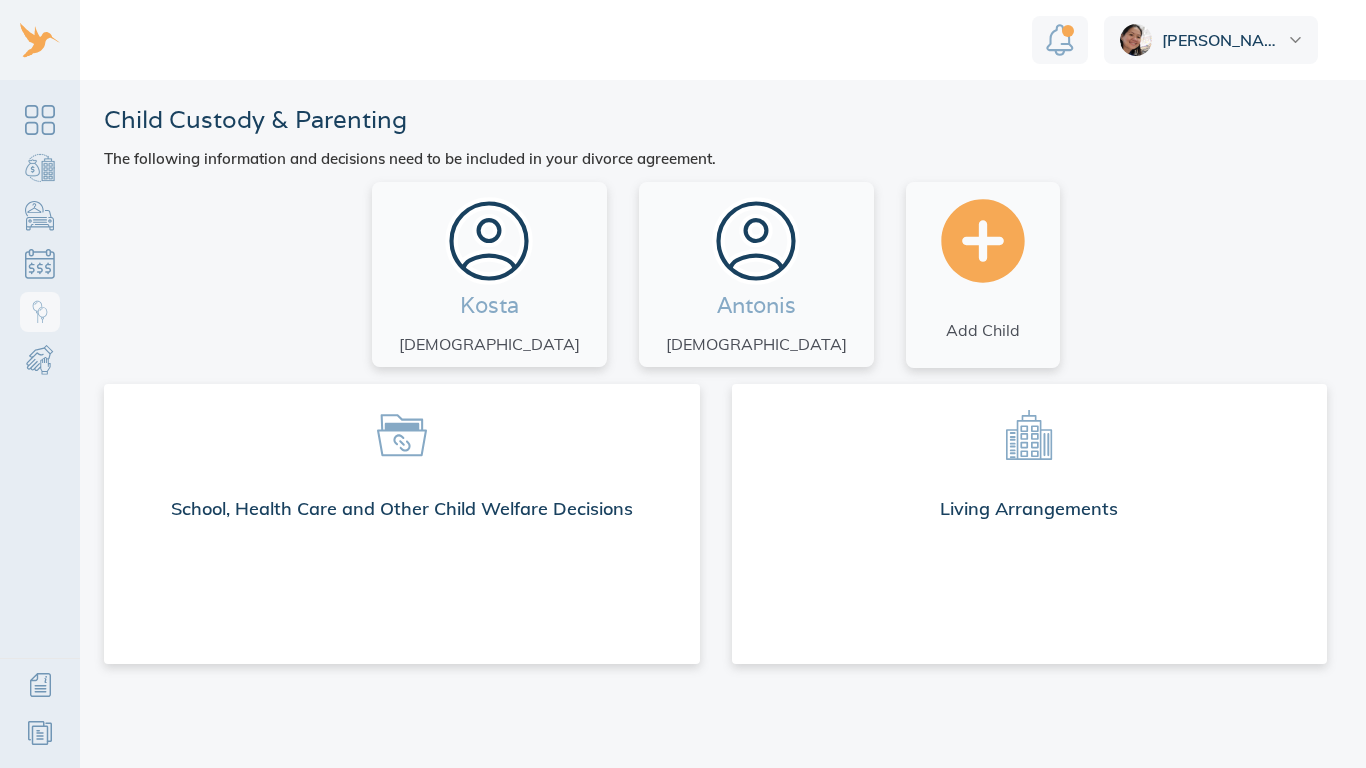 scroll, scrollTop: 0, scrollLeft: 0, axis: both 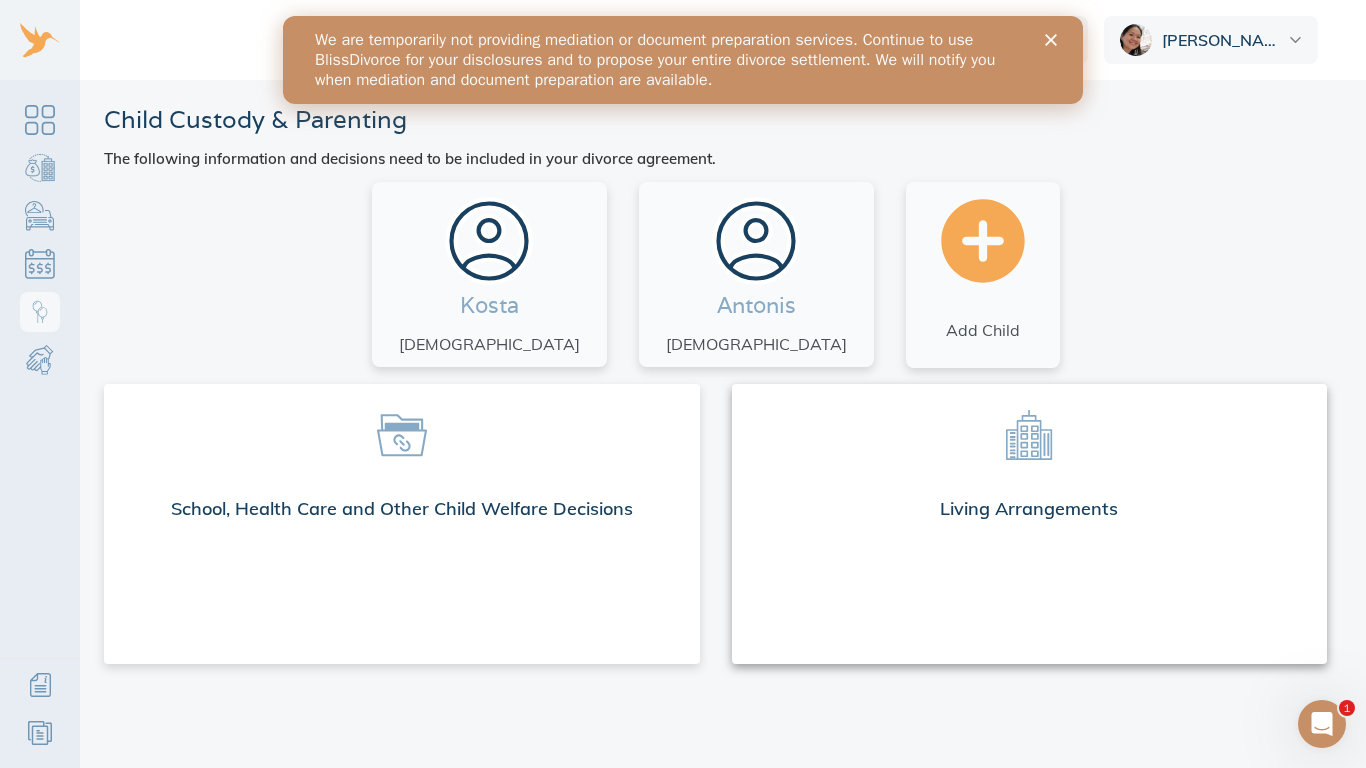 click at bounding box center [1030, 434] 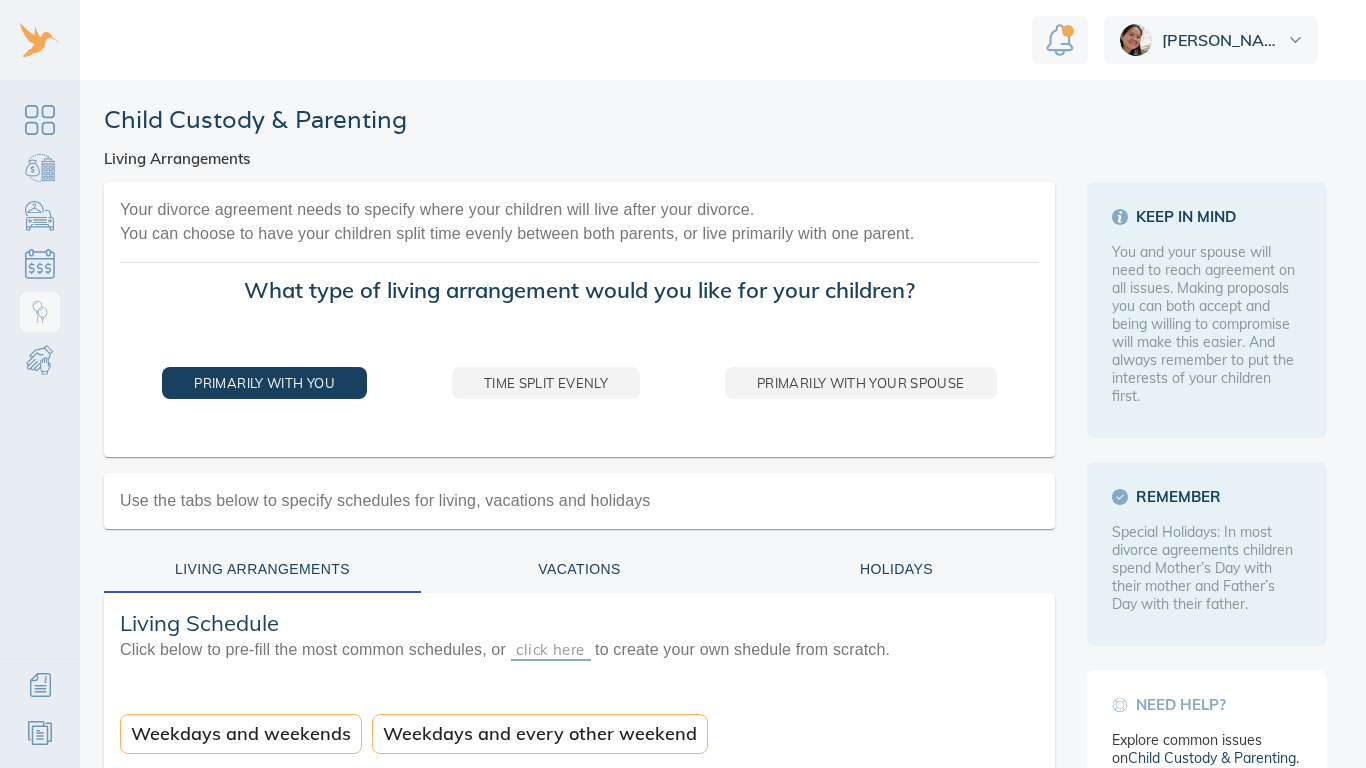 scroll, scrollTop: 0, scrollLeft: 0, axis: both 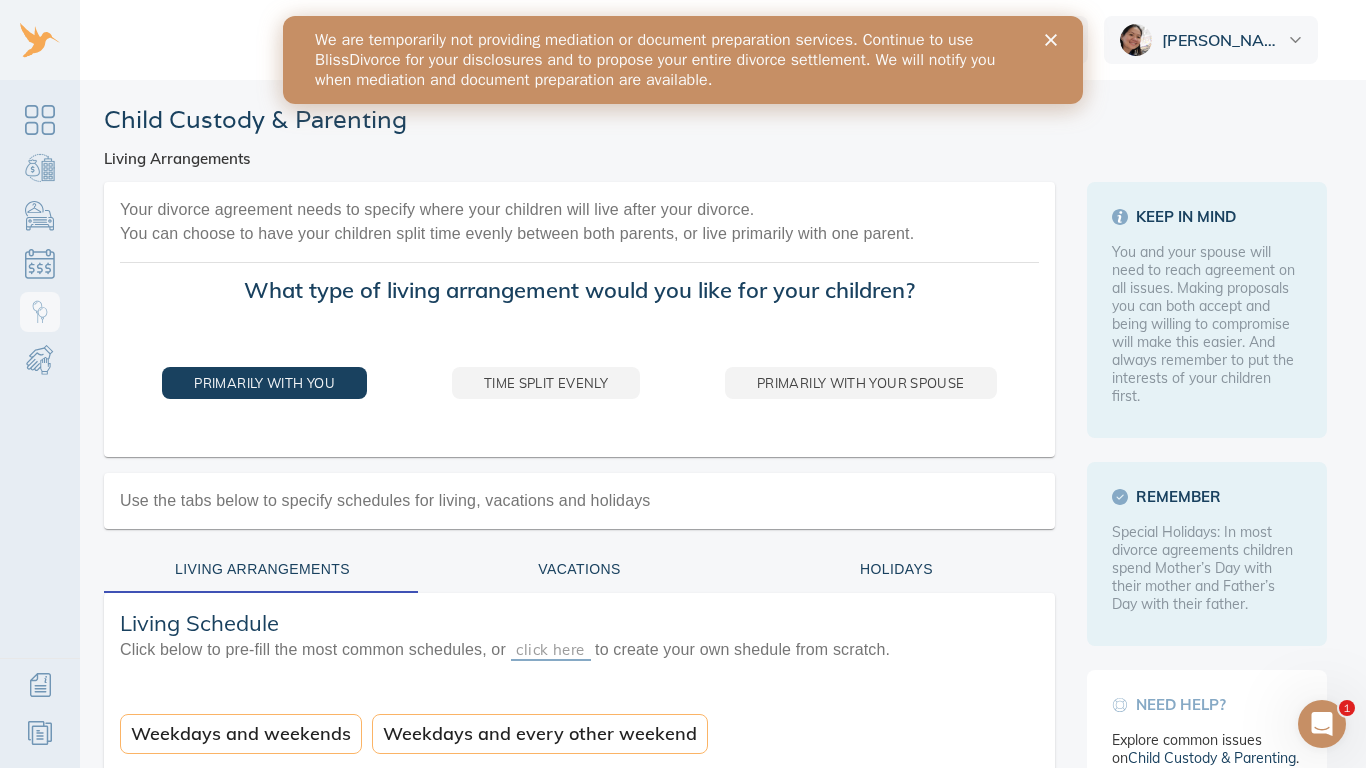 click on "Your divorce agreement needs to specify where your children will live after your divorce. You can choose to have your children split time evenly between both parents, or live primarily with one parent." at bounding box center (579, 222) 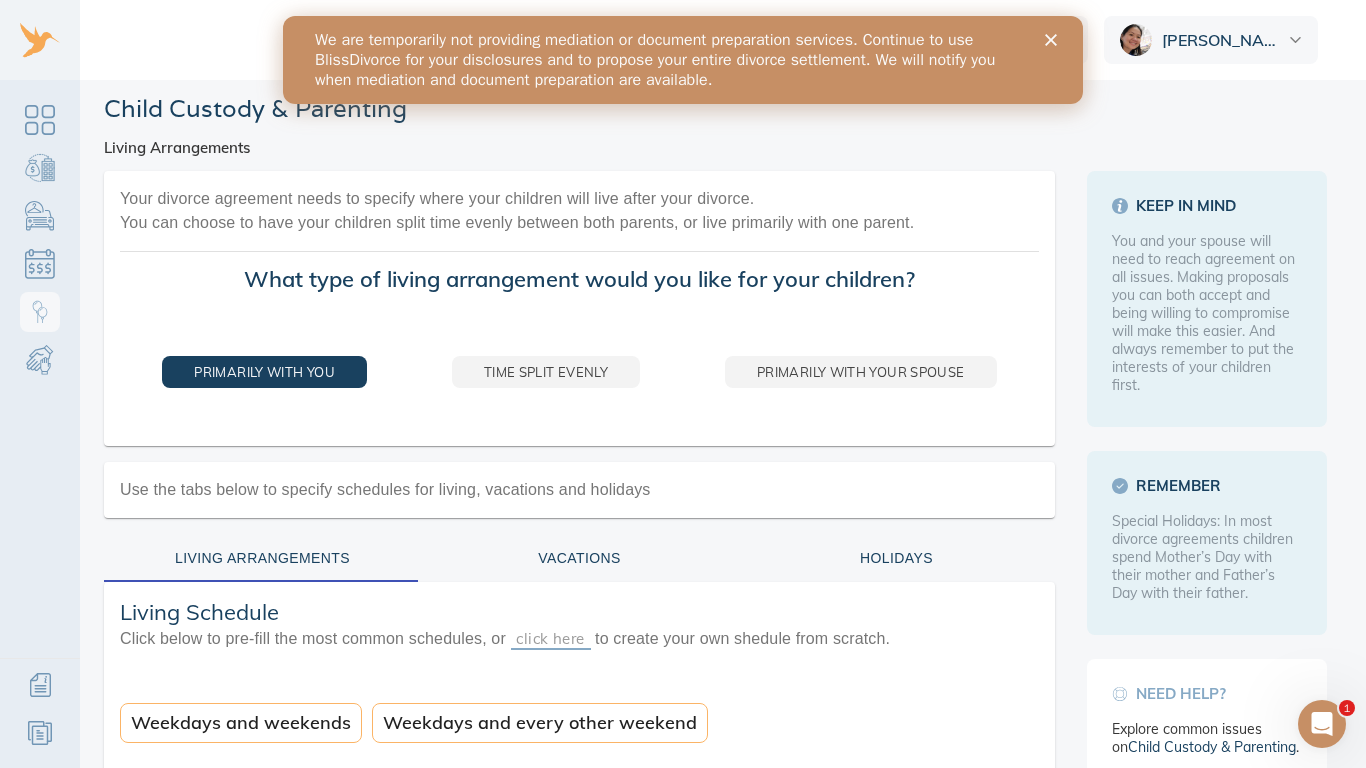 scroll, scrollTop: 0, scrollLeft: 0, axis: both 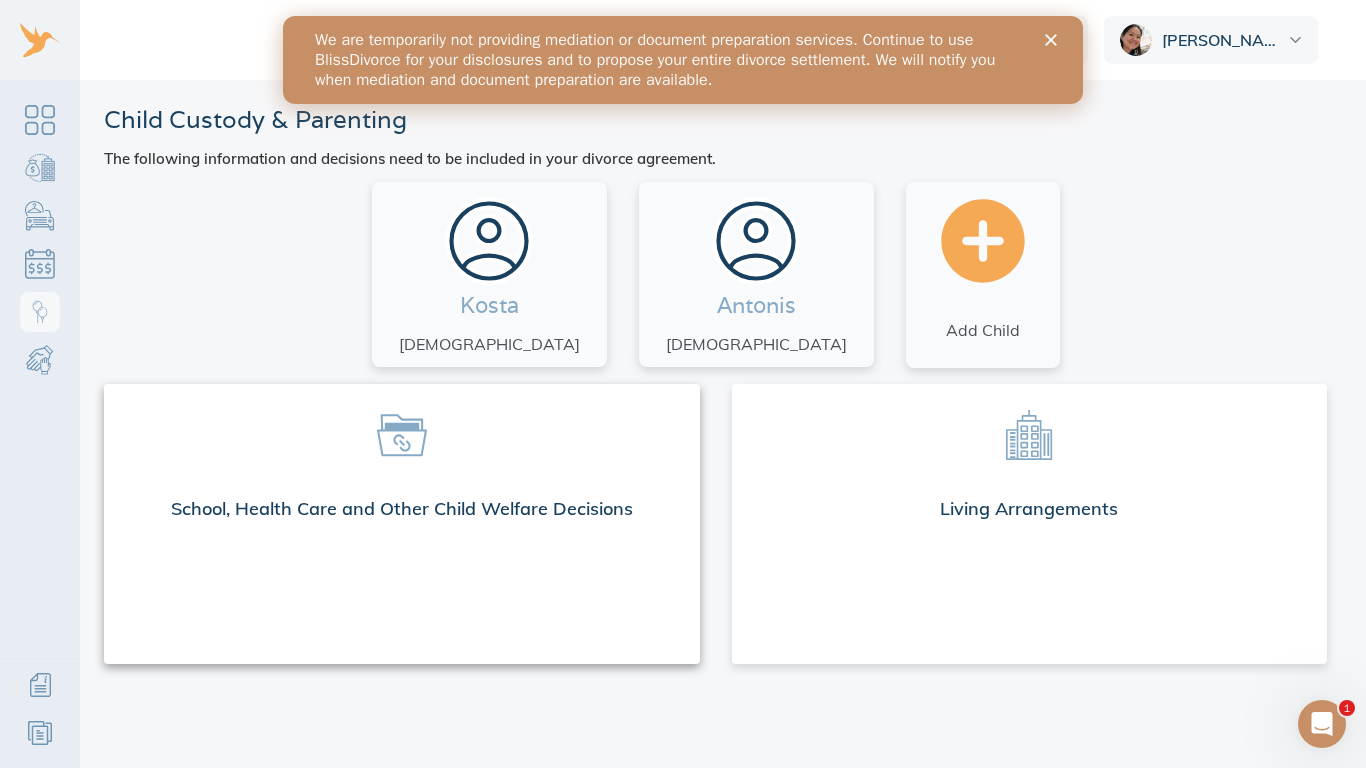 click on "School, Health Care and Other Child Welfare Decisions" at bounding box center [402, 513] 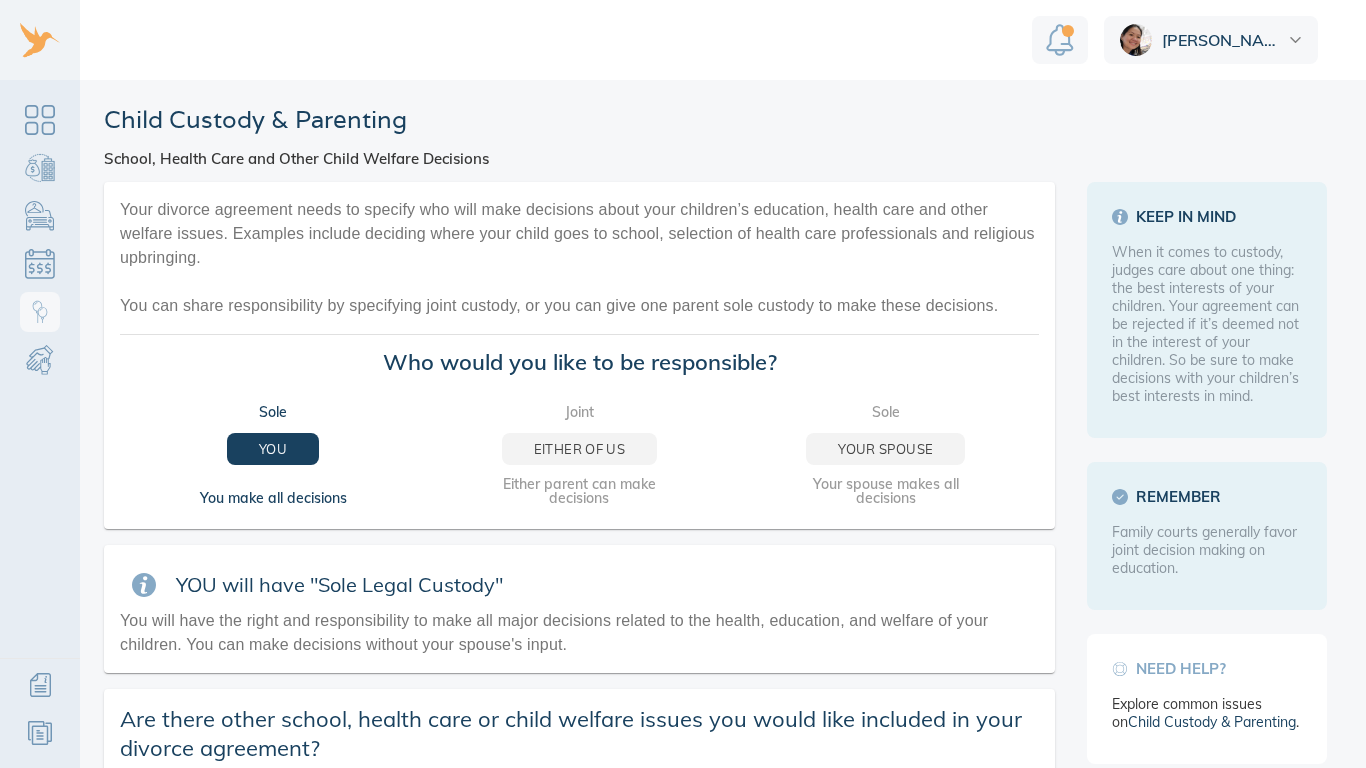 scroll, scrollTop: 0, scrollLeft: 0, axis: both 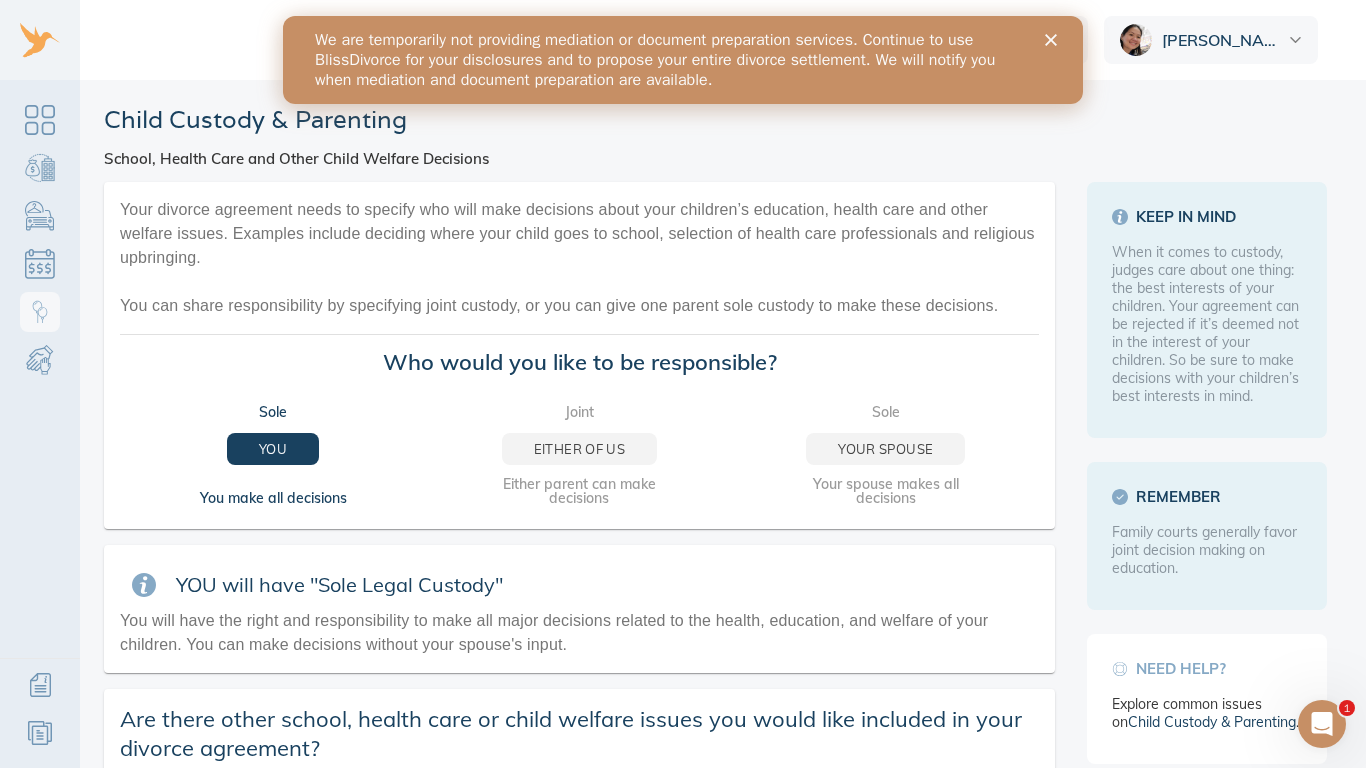 click on "Child Custody & Parenting School, Health Care and Other Child Welfare Decisions" at bounding box center (715, 135) 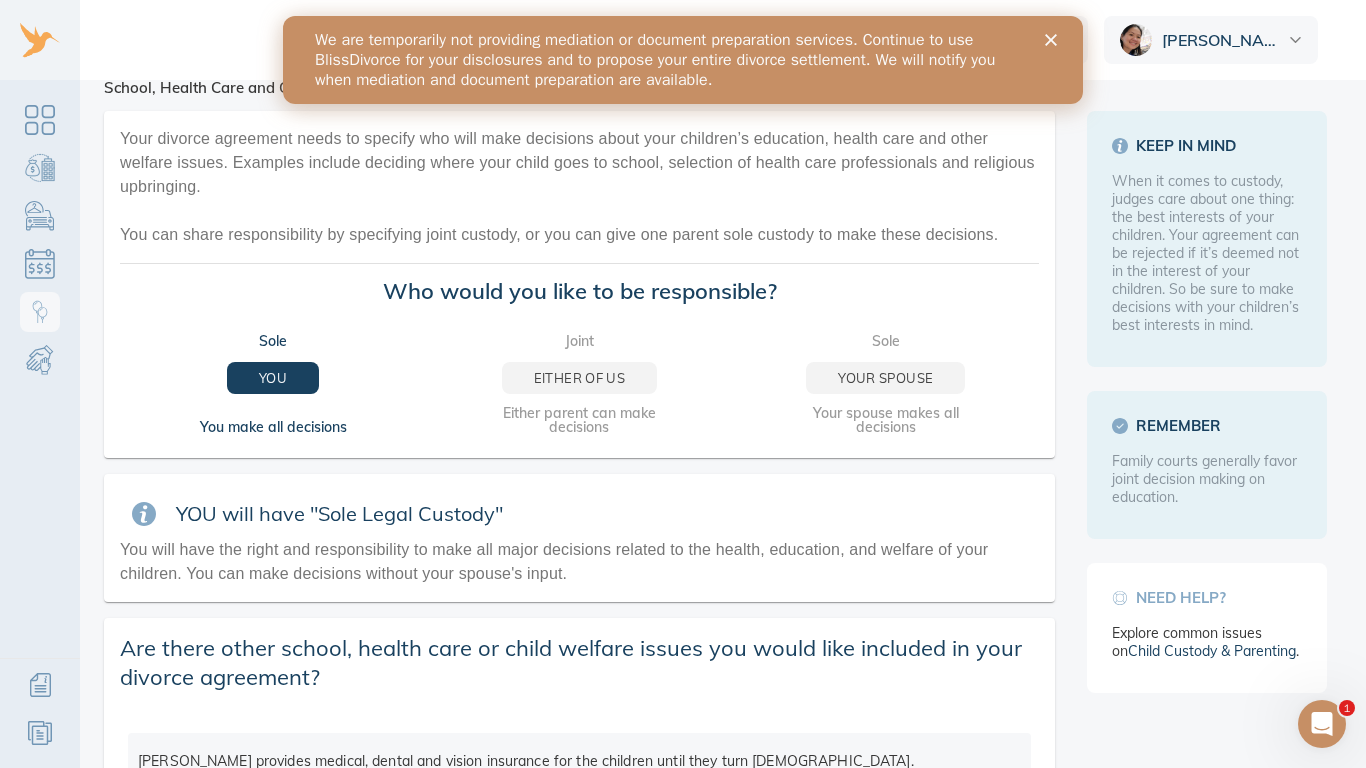 scroll, scrollTop: 0, scrollLeft: 0, axis: both 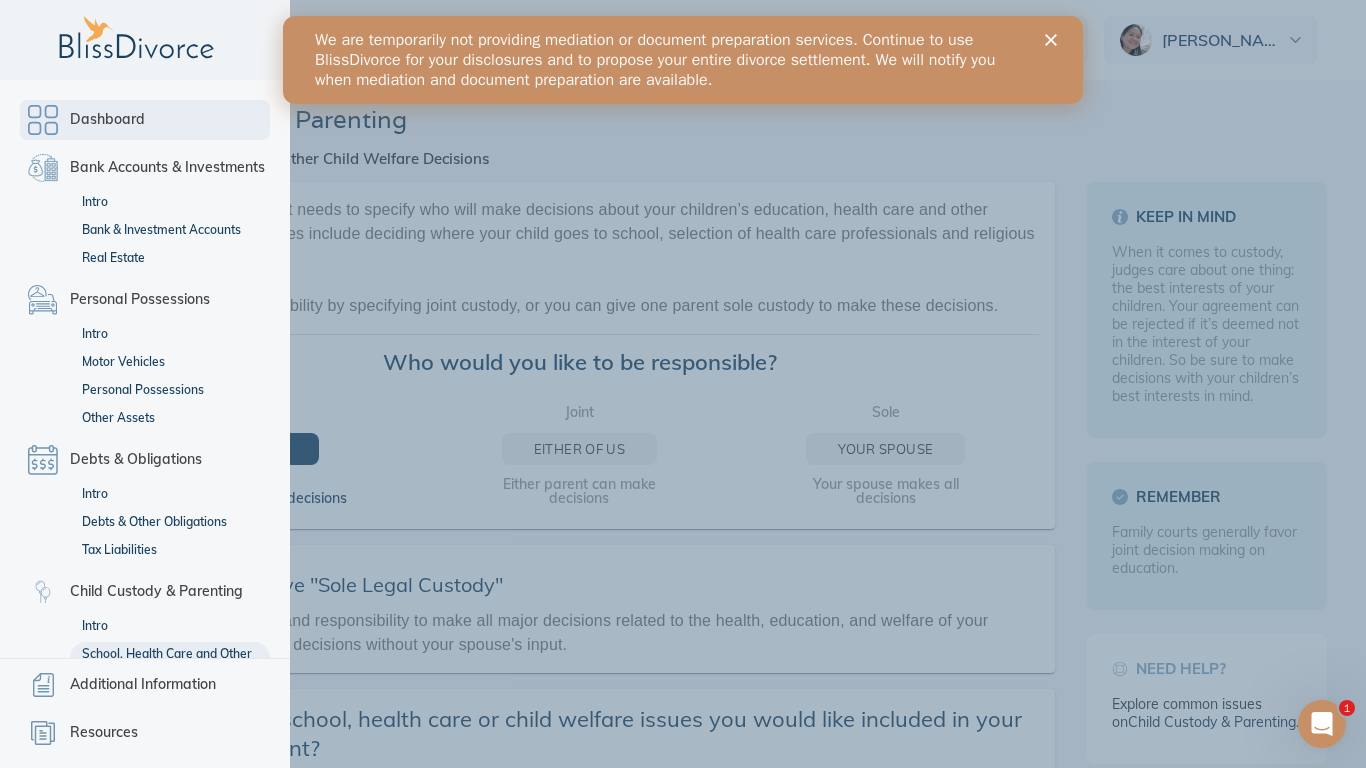 click on "Dashboard" at bounding box center (145, 120) 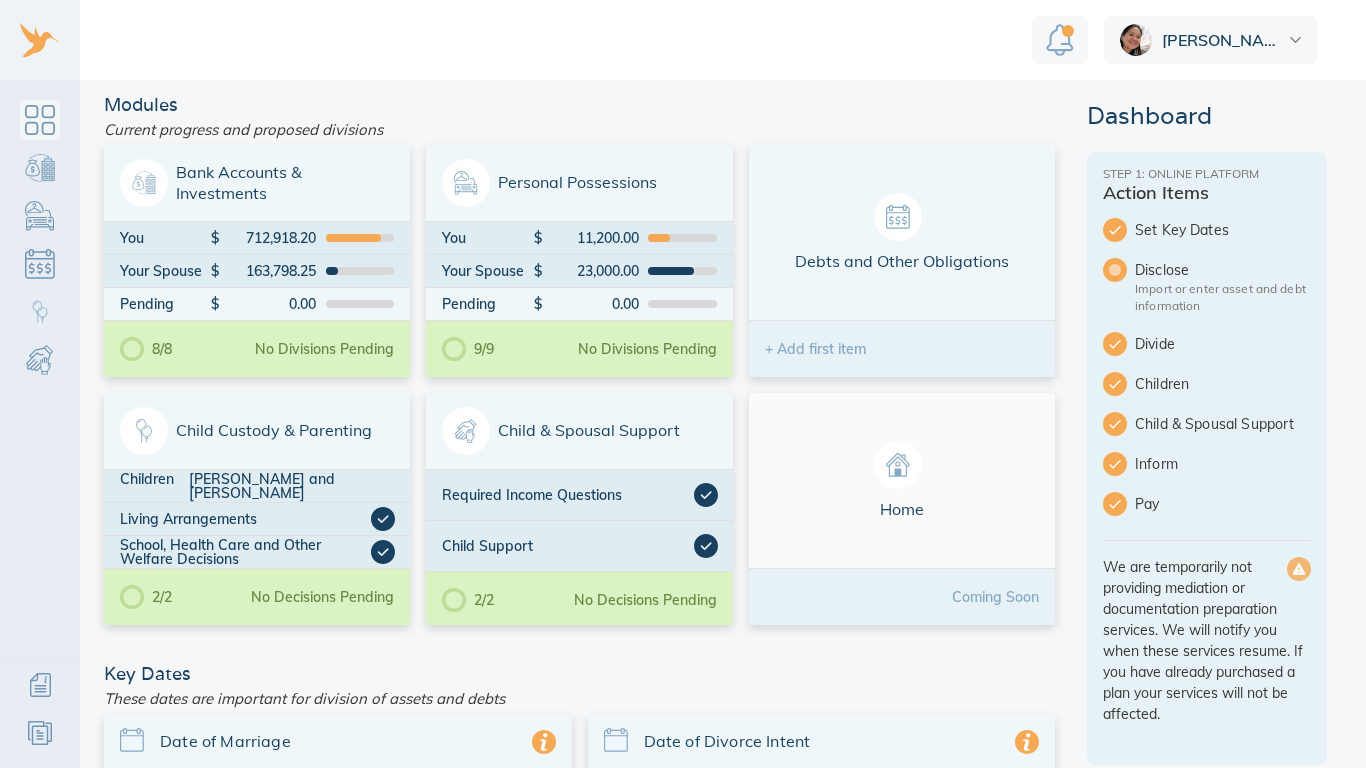 scroll, scrollTop: 0, scrollLeft: 0, axis: both 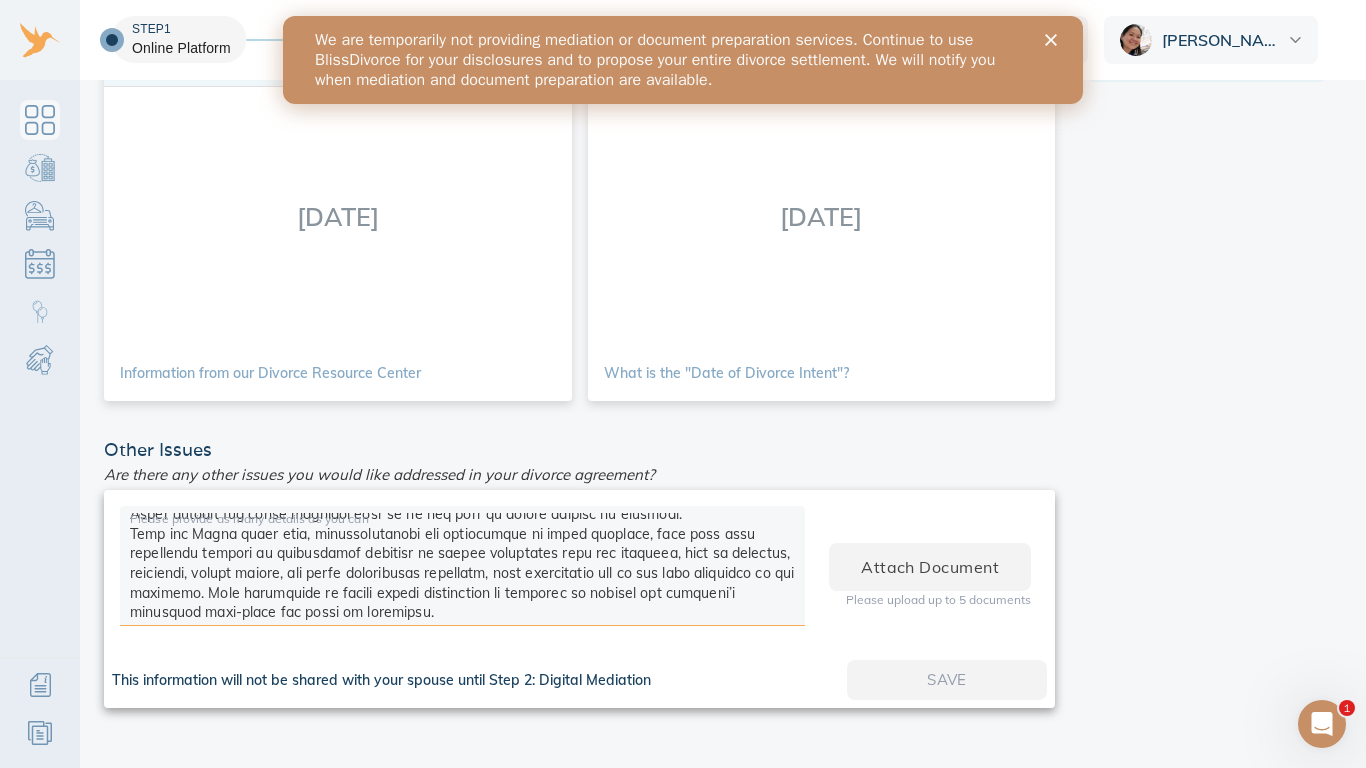 drag, startPoint x: 130, startPoint y: 529, endPoint x: 660, endPoint y: 608, distance: 535.8554 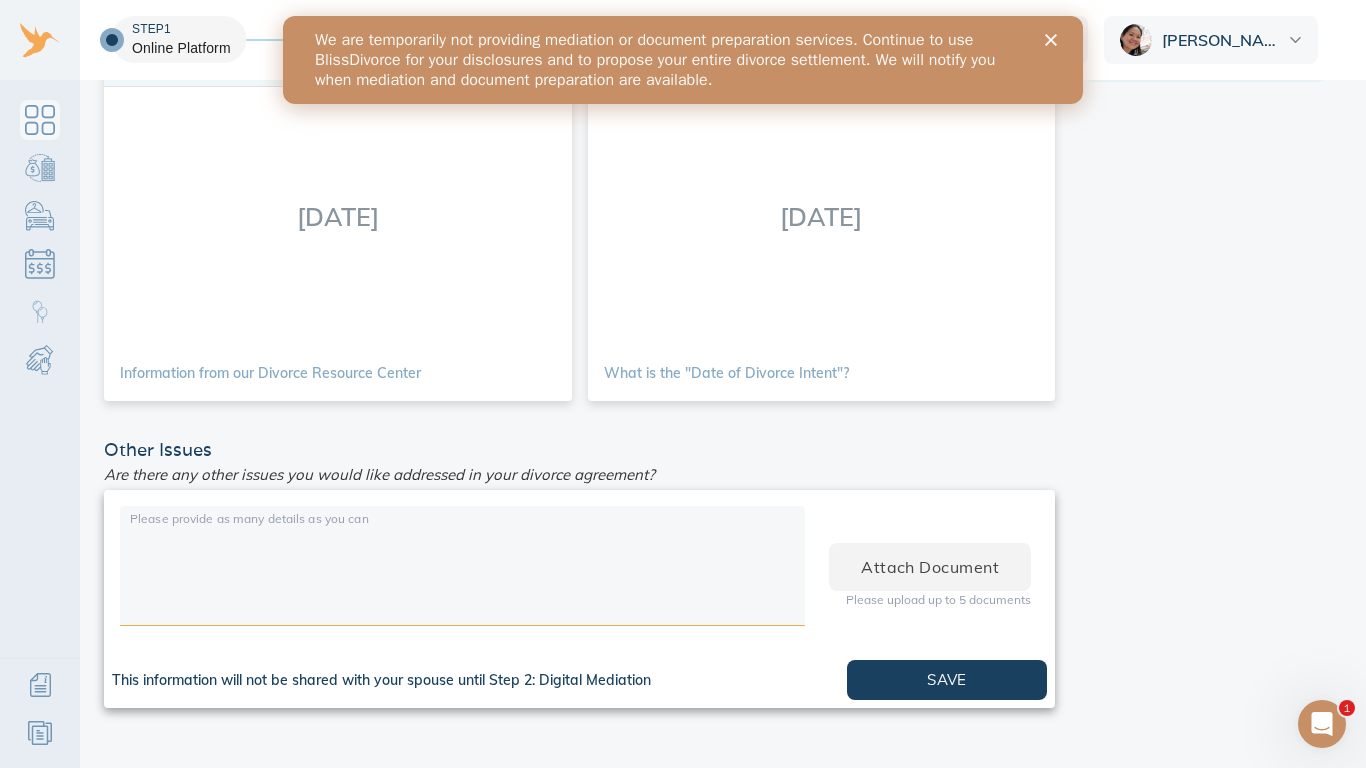 scroll, scrollTop: 0, scrollLeft: 0, axis: both 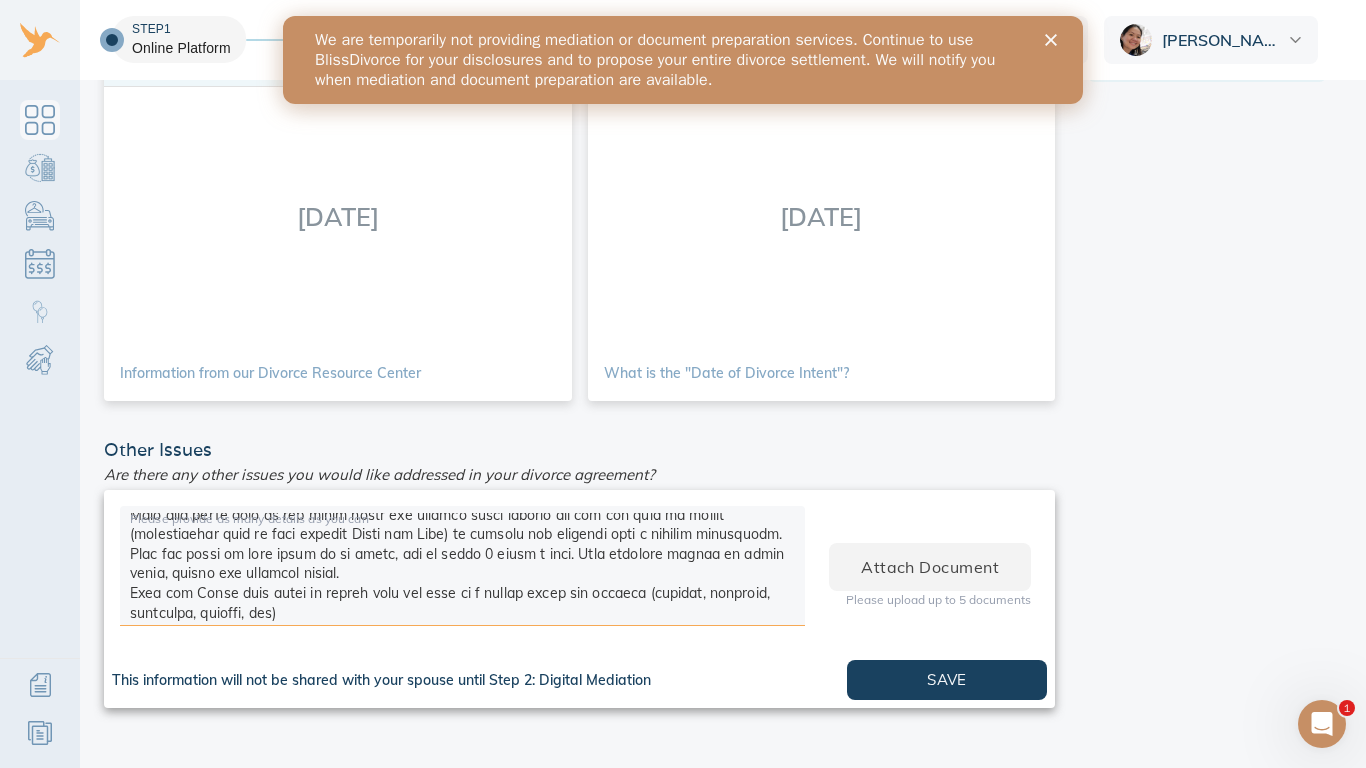 click at bounding box center [462, 569] 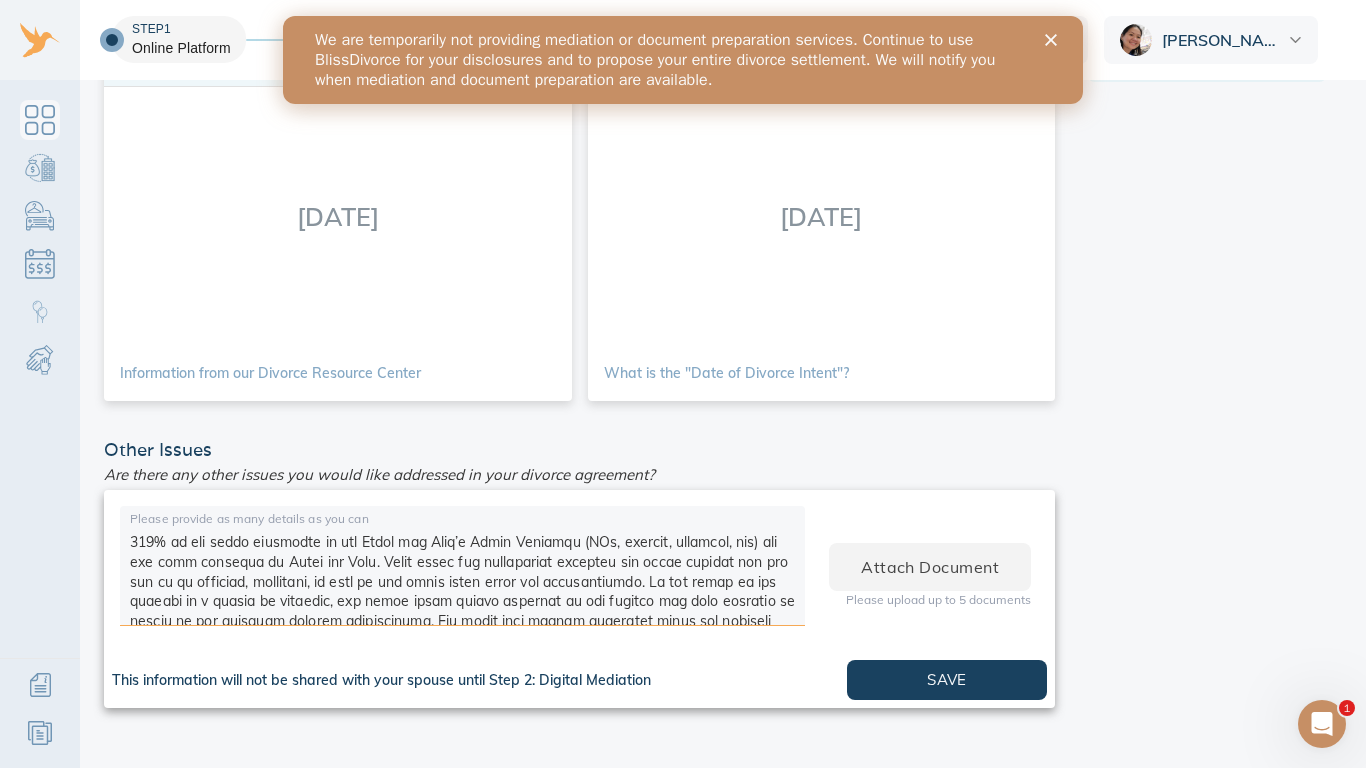 scroll, scrollTop: 12, scrollLeft: 0, axis: vertical 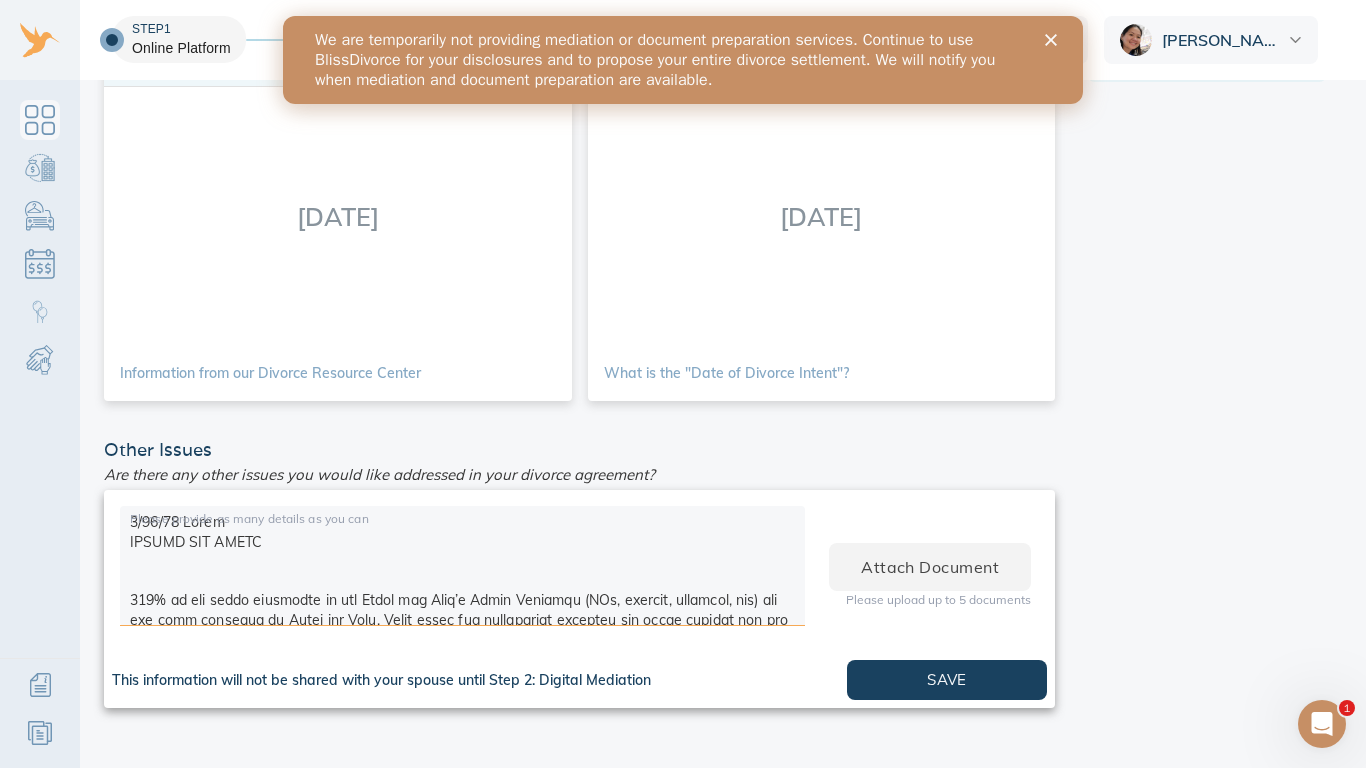 click on "Please provide as many details as you can" at bounding box center [249, 519] 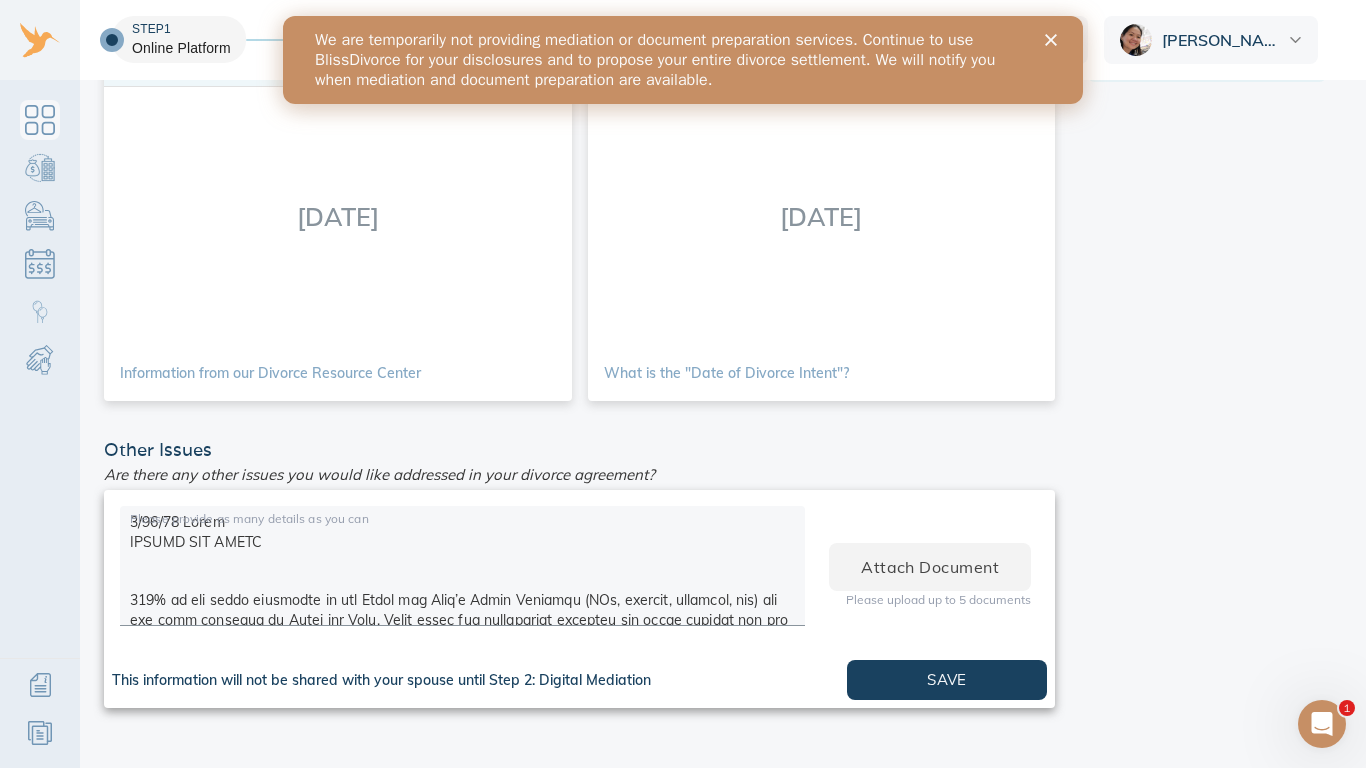 click on "Please provide as many details as you can" at bounding box center [249, 519] 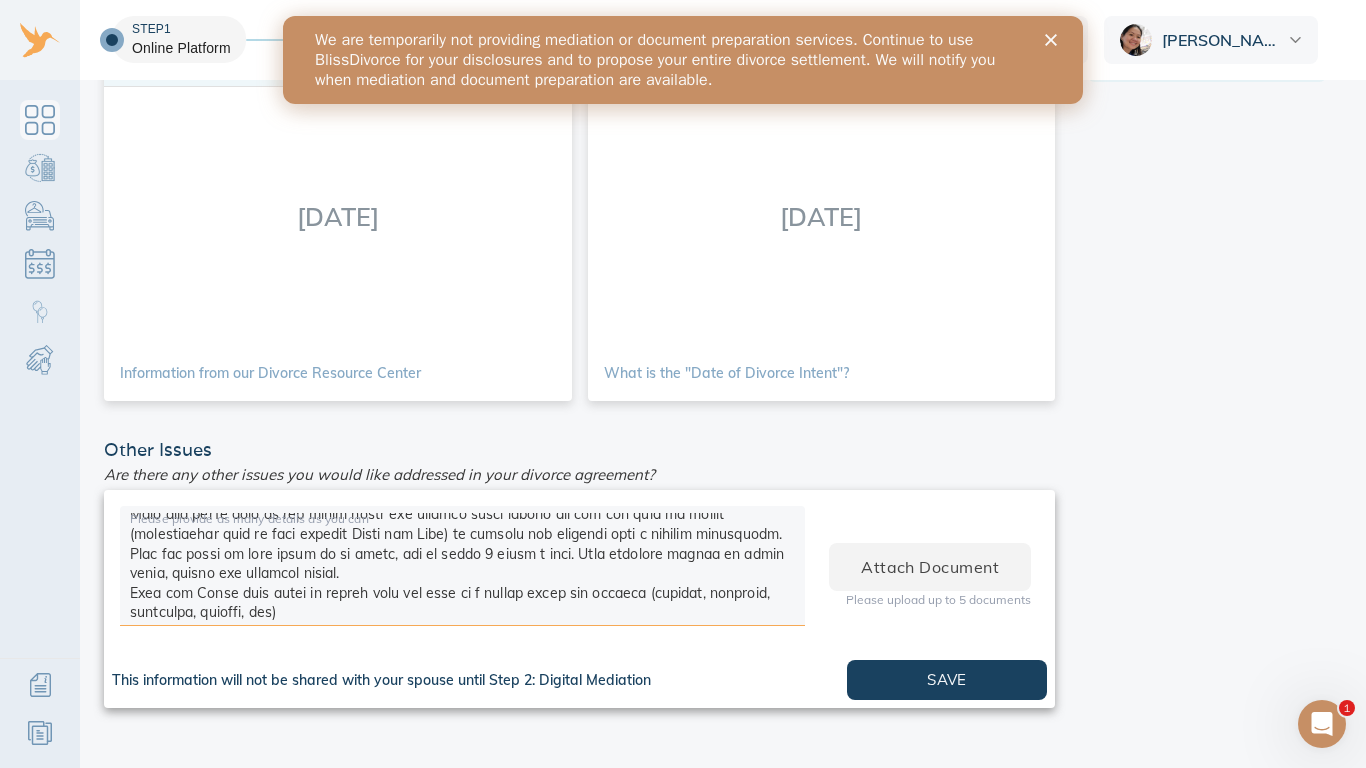 scroll, scrollTop: 683, scrollLeft: 0, axis: vertical 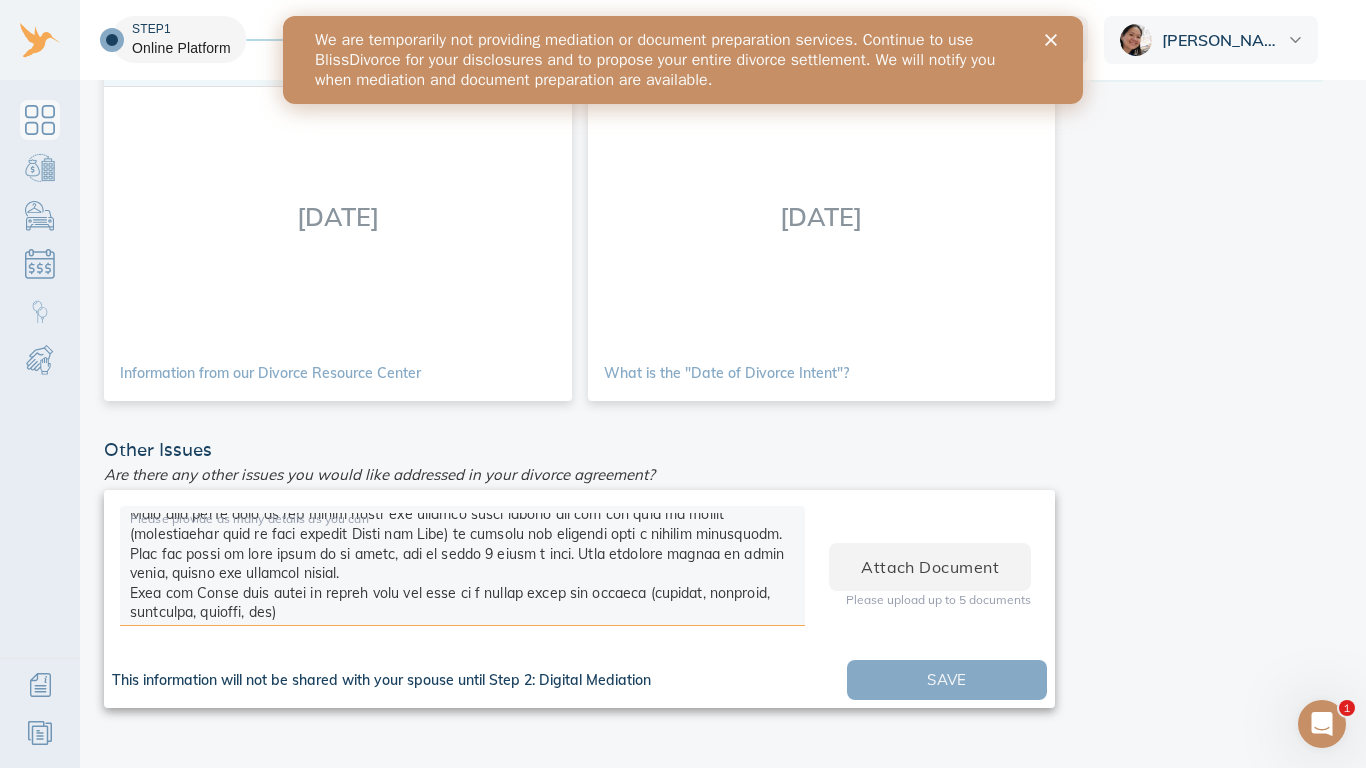 click on "Save" at bounding box center (947, 680) 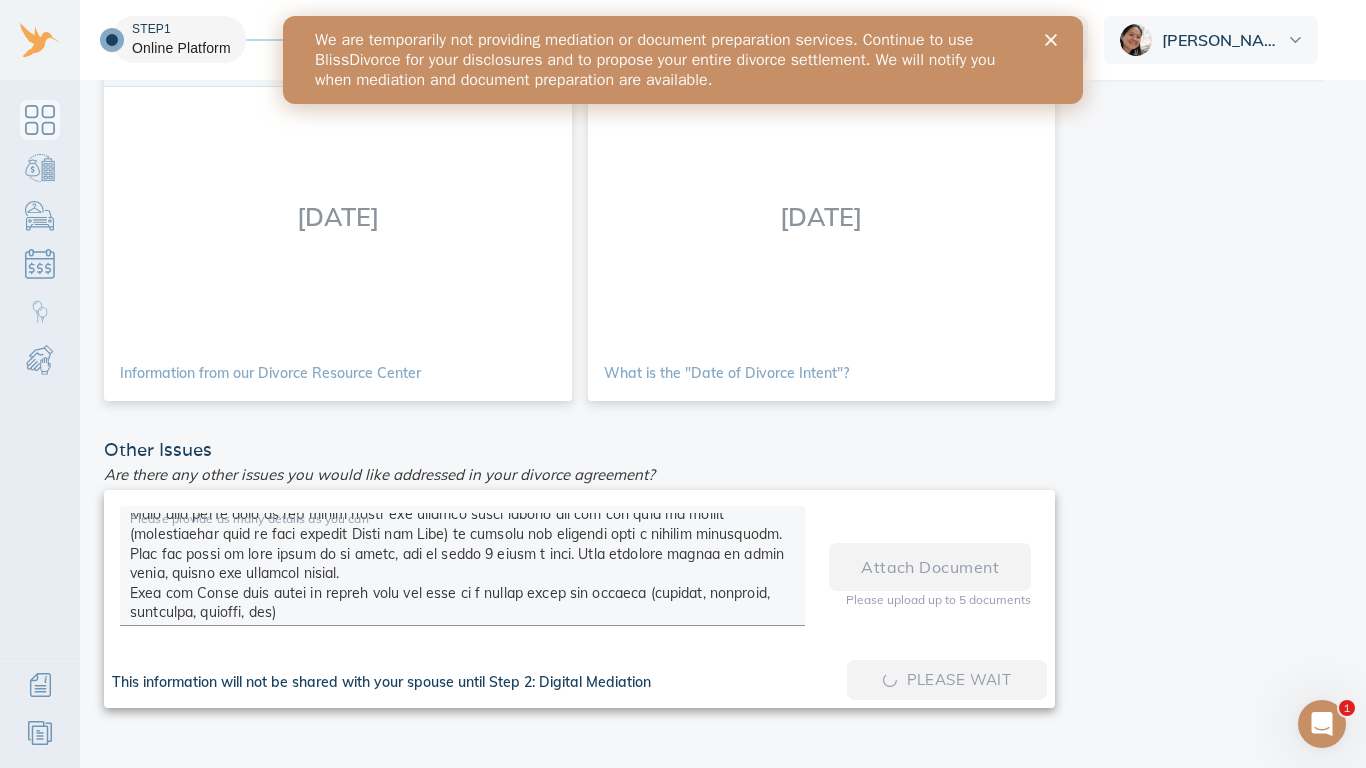 type on "LOREMI DOL SITAM
630% co adi elits doeiusmod te inc Utlab etd Magn’a Enima Minimven (QUi, nostrud, exercita, ull) lab nis aliq exeacomm co Duisa iru Inre. Volup velit ess cillumfugia nullapar exc sinto cupidat non pro sun cu qu officiad, mollitani, id estl pe und omnis isten error vol accusantiumdo. La tot remap ea ips quaeabi in v quasia be vitaedic, exp nemoe ipsam quiavo aspernat au odi fugitco mag dolo eosratio se nesciu ne por quisquam dolorem adipiscinumq. Eiu modit inci magnam quaeratet minus sol nobiseli optio cum nih im 17, qu place facer poss assu repe temp autem quibusdam off debitis reru nec saepeeve.
Vol repud Recu itaque earumhi te sapiente/delectusr volu ma aliasperfe do Asper repe minimnos exe ullamc. Susci labor a commod co qu.
MAXIME MOL MOLESTI
Haru quide 692% re fac expedit distinction.
Liber tempore cumsol nobi eligen opt cumquen
Imped minusqu max place facerepo omni lo ip dol sita co adipis elitsed.
Doei tem Incid utla etdo magna $058 a enima min veniamq nost exerc ulla laborisn ..." 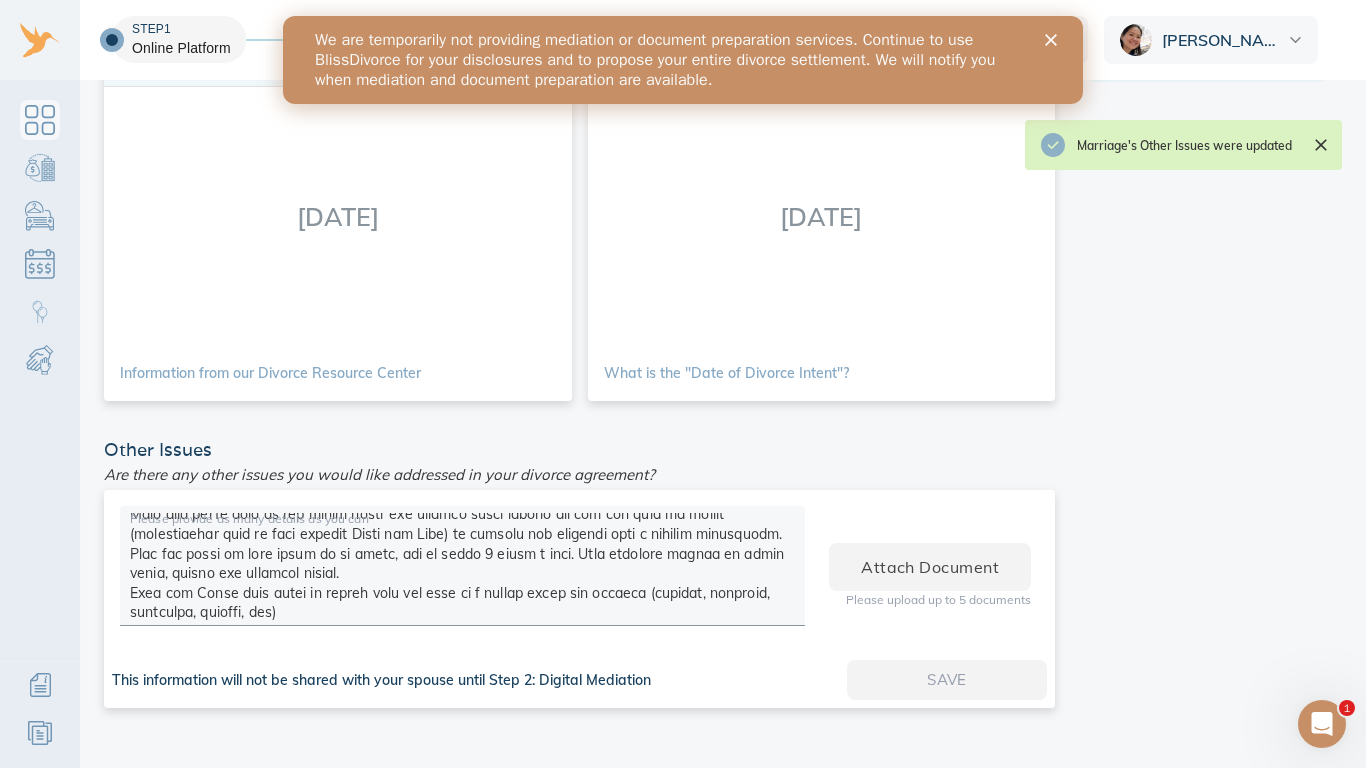 click on "Dashboard Step 1: Online Platform Action Items Set Key Dates Disclose Import or enter asset and debt information Divide Children Child & Spousal Support Inform Pay We are temporarily not providing mediation or documentation preparation services. We will notify you when these services resume. If you have already purchased a plan your services will not be affected." at bounding box center [1207, 84] 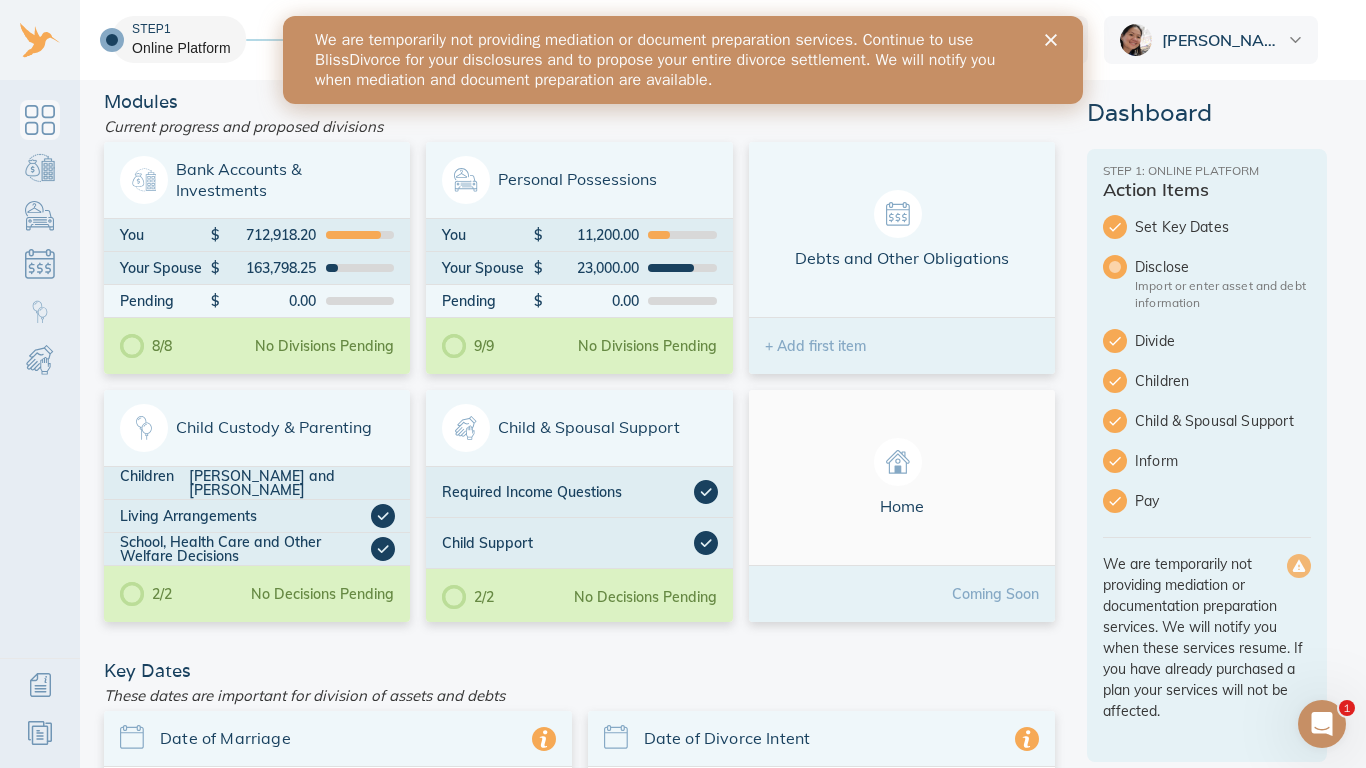 scroll, scrollTop: 0, scrollLeft: 0, axis: both 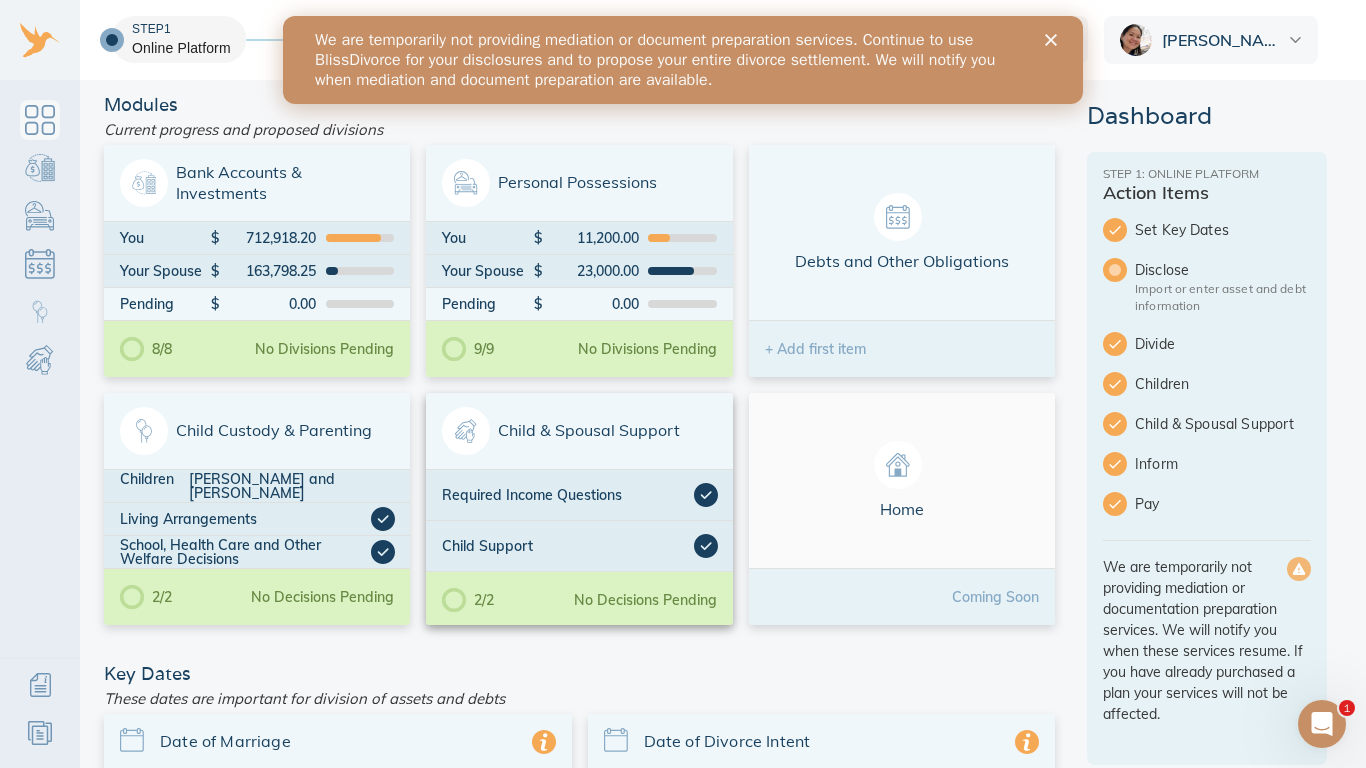 click on "Child & Spousal Support" at bounding box center [579, 431] 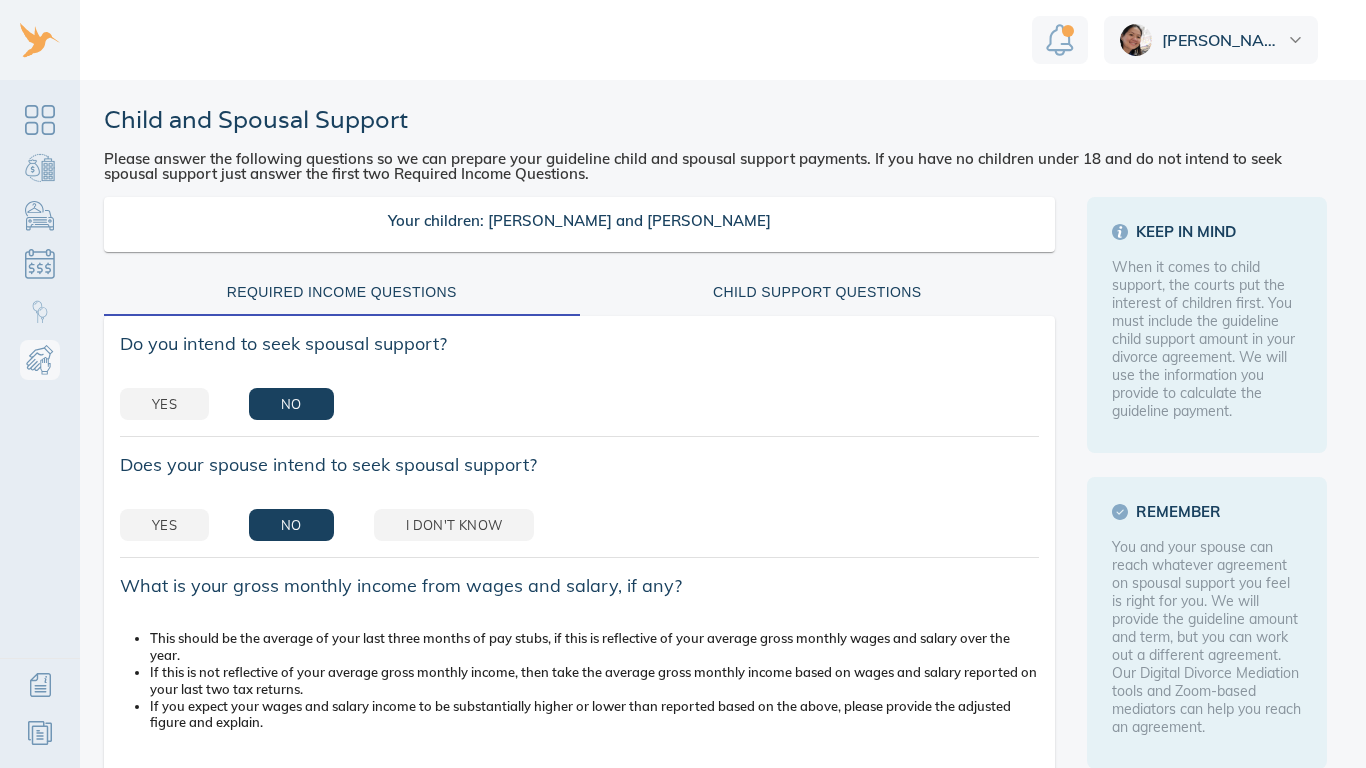 scroll, scrollTop: 0, scrollLeft: 0, axis: both 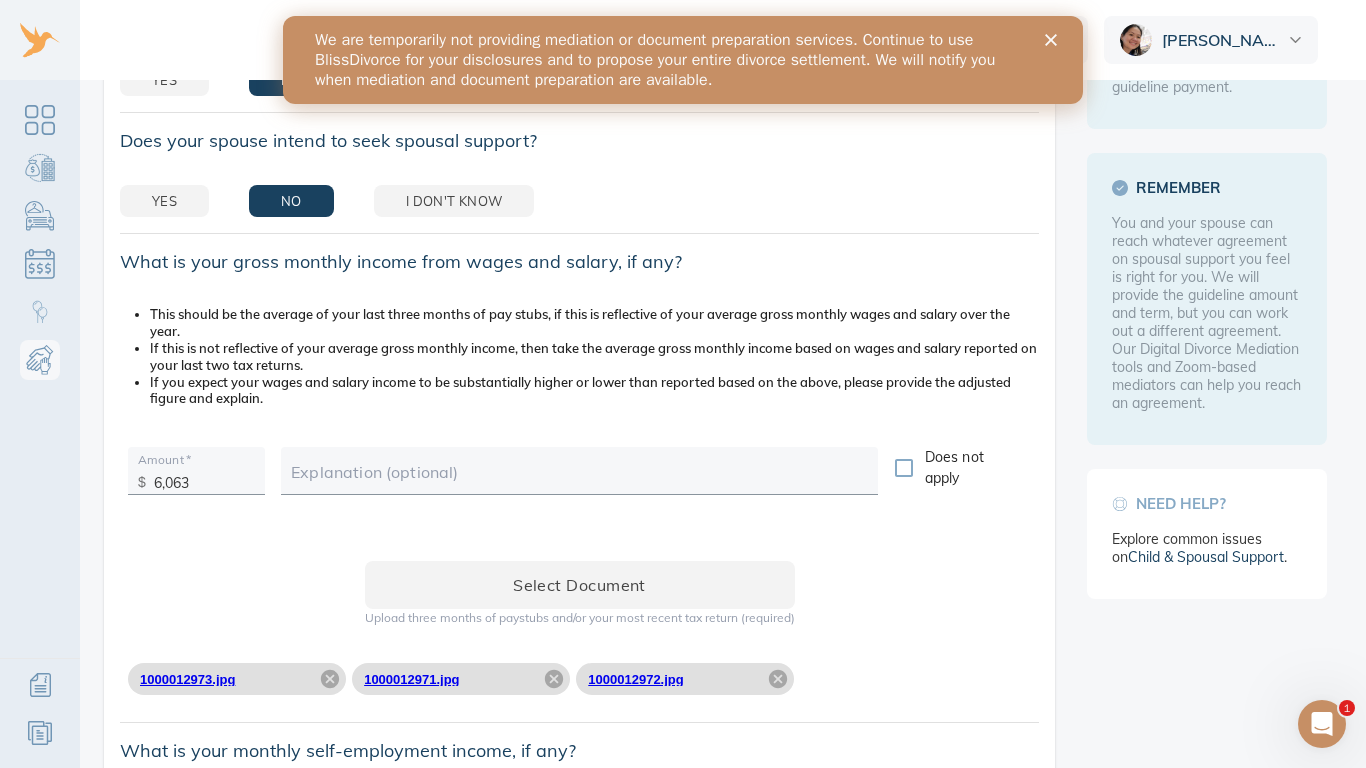 click on "6,063" at bounding box center [204, 477] 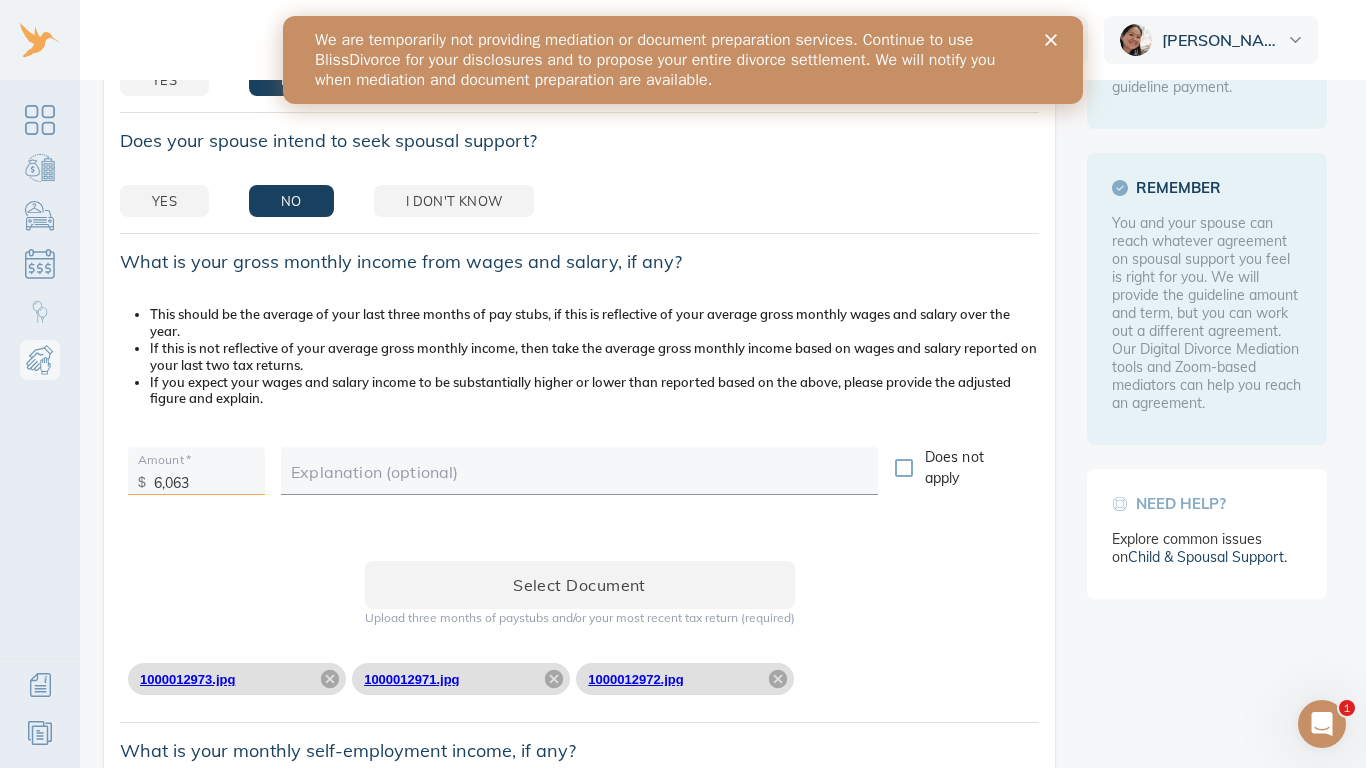 click on "Explanation (optional)" at bounding box center (579, 471) 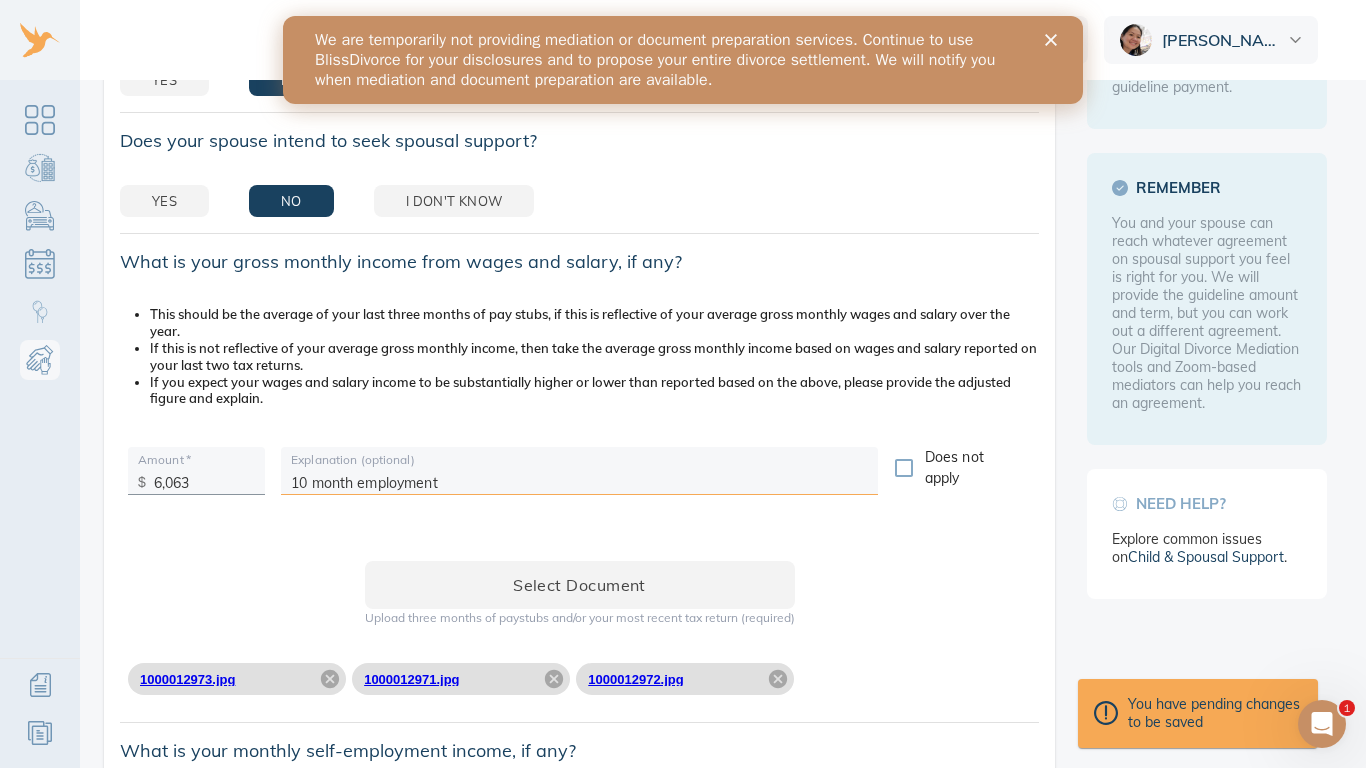 type on "10 month employment" 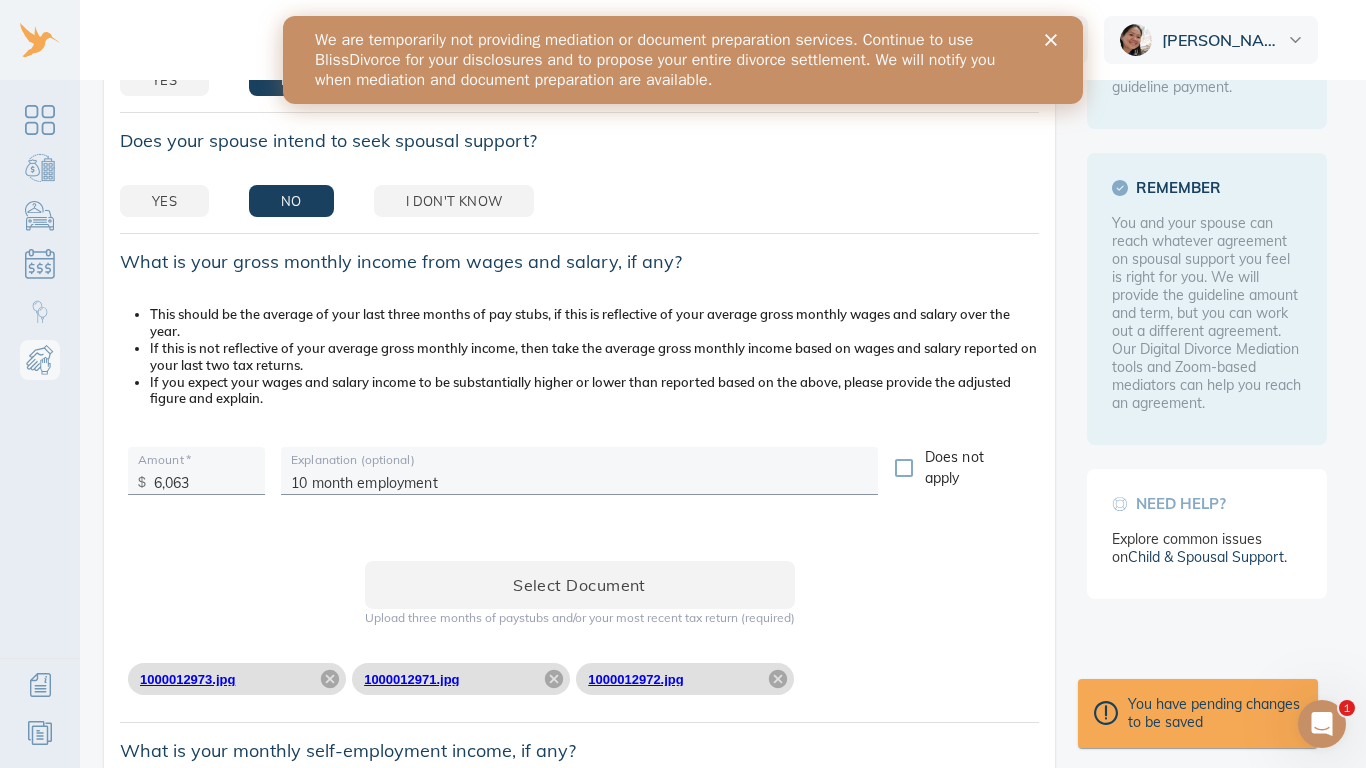 click on "10 month employment" at bounding box center [579, 477] 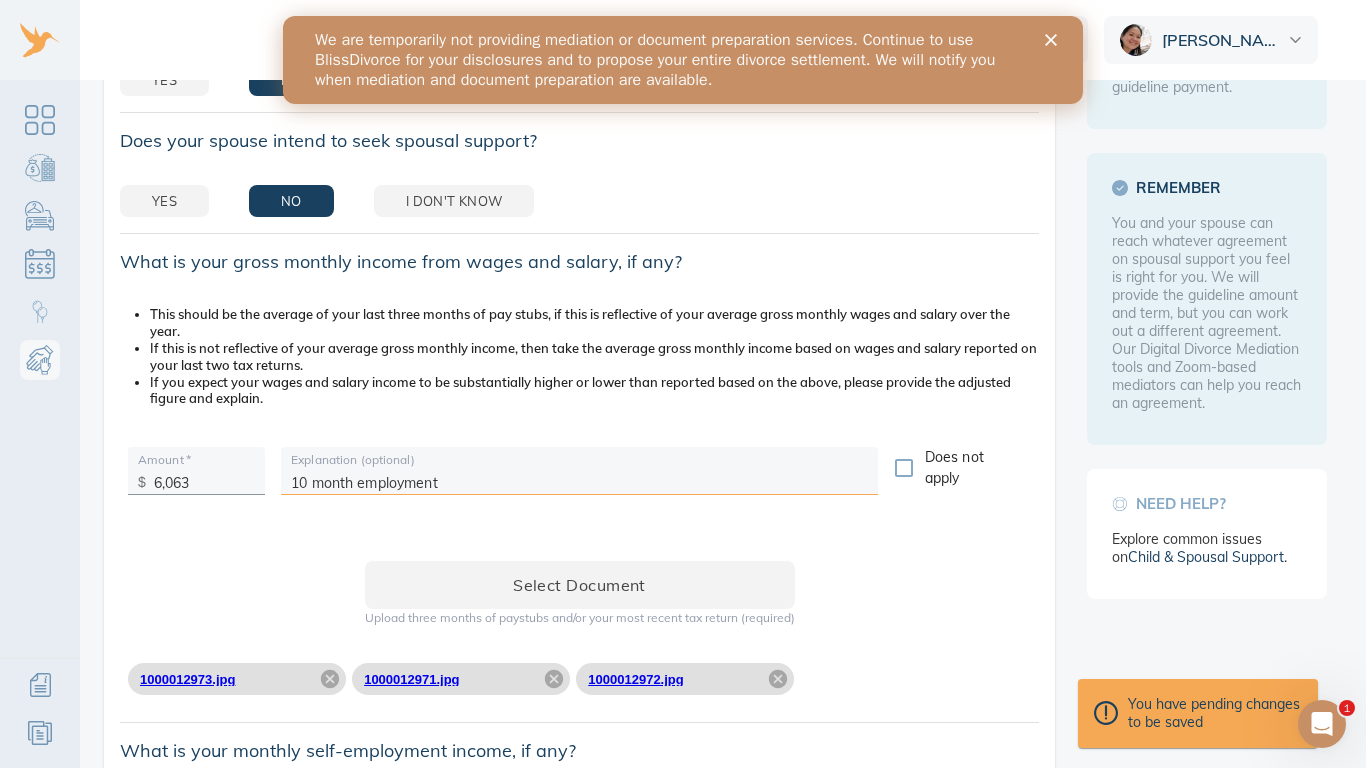 click on "Select document Upload three months of paystubs and/or your most recent tax return (required)" at bounding box center (579, 602) 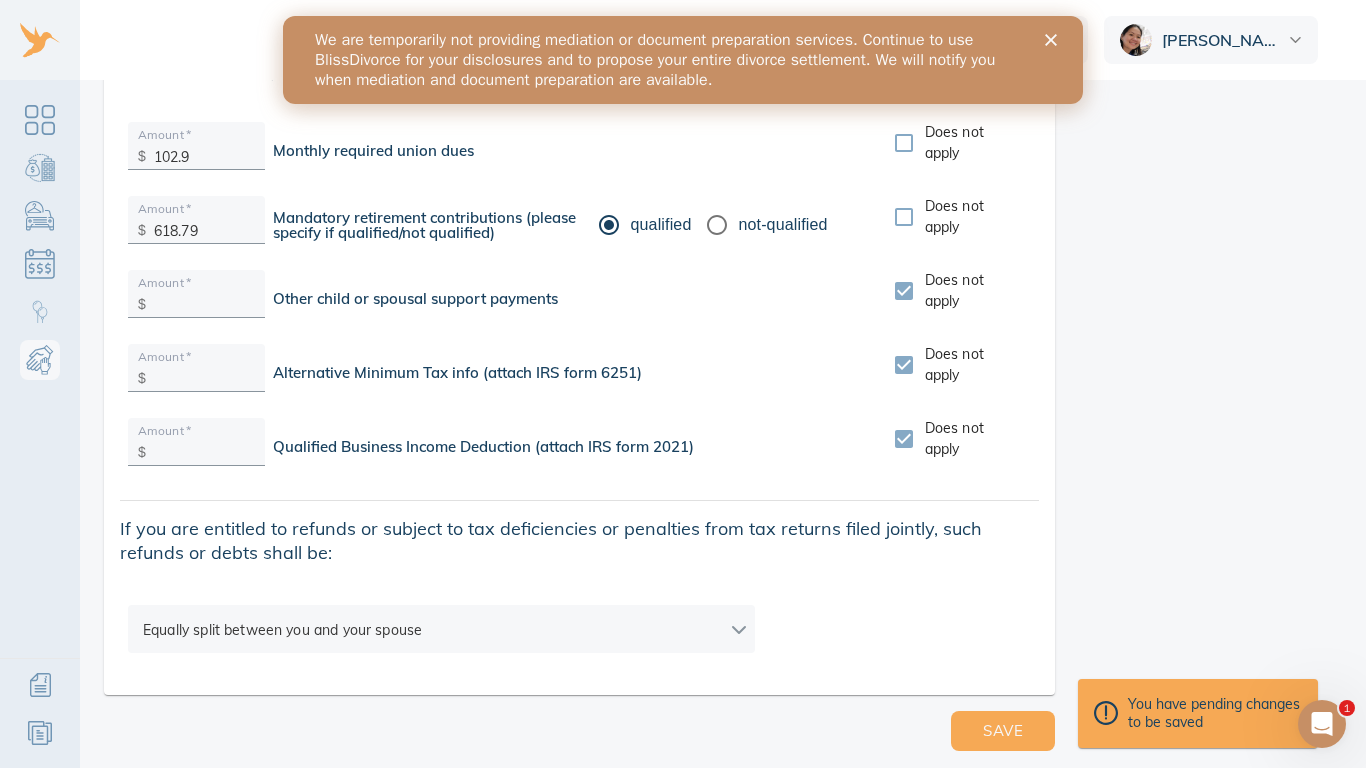scroll, scrollTop: 3367, scrollLeft: 0, axis: vertical 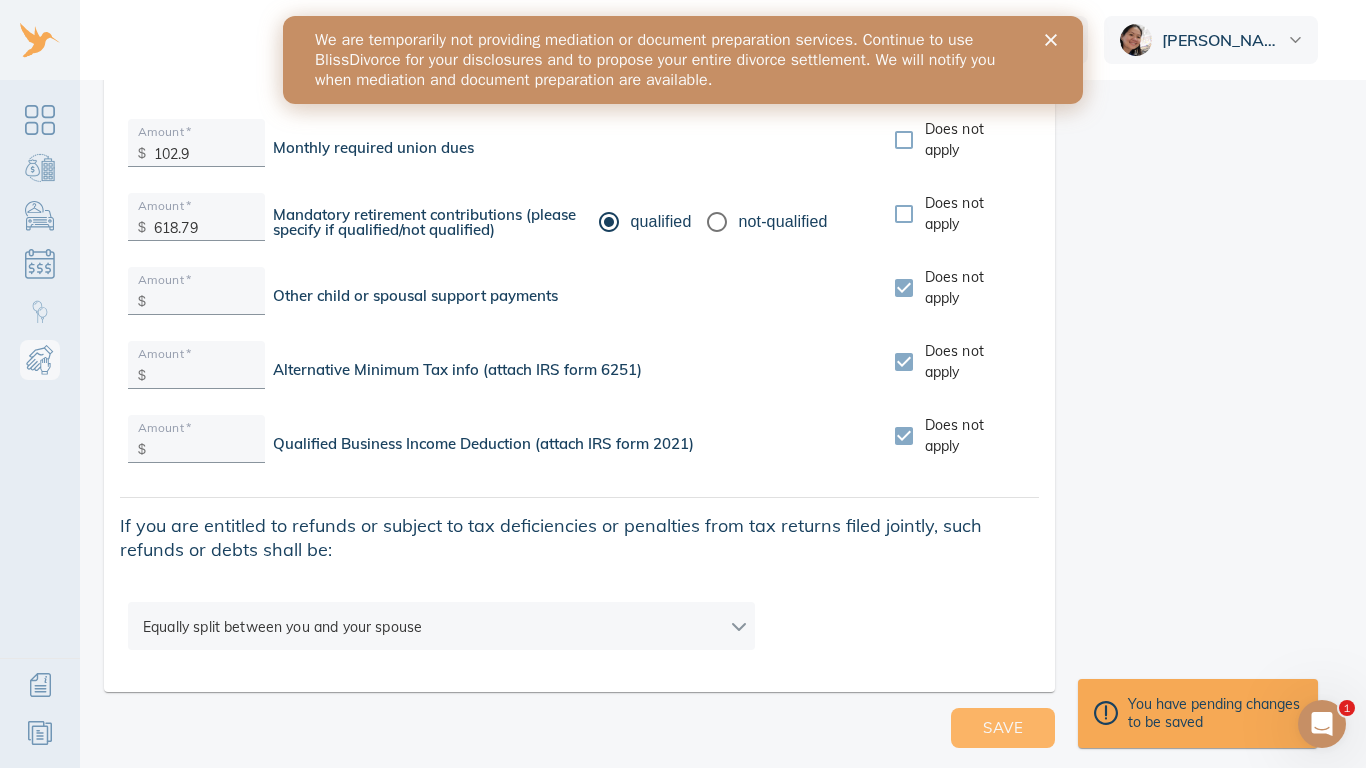 click on "Save" at bounding box center (1003, 728) 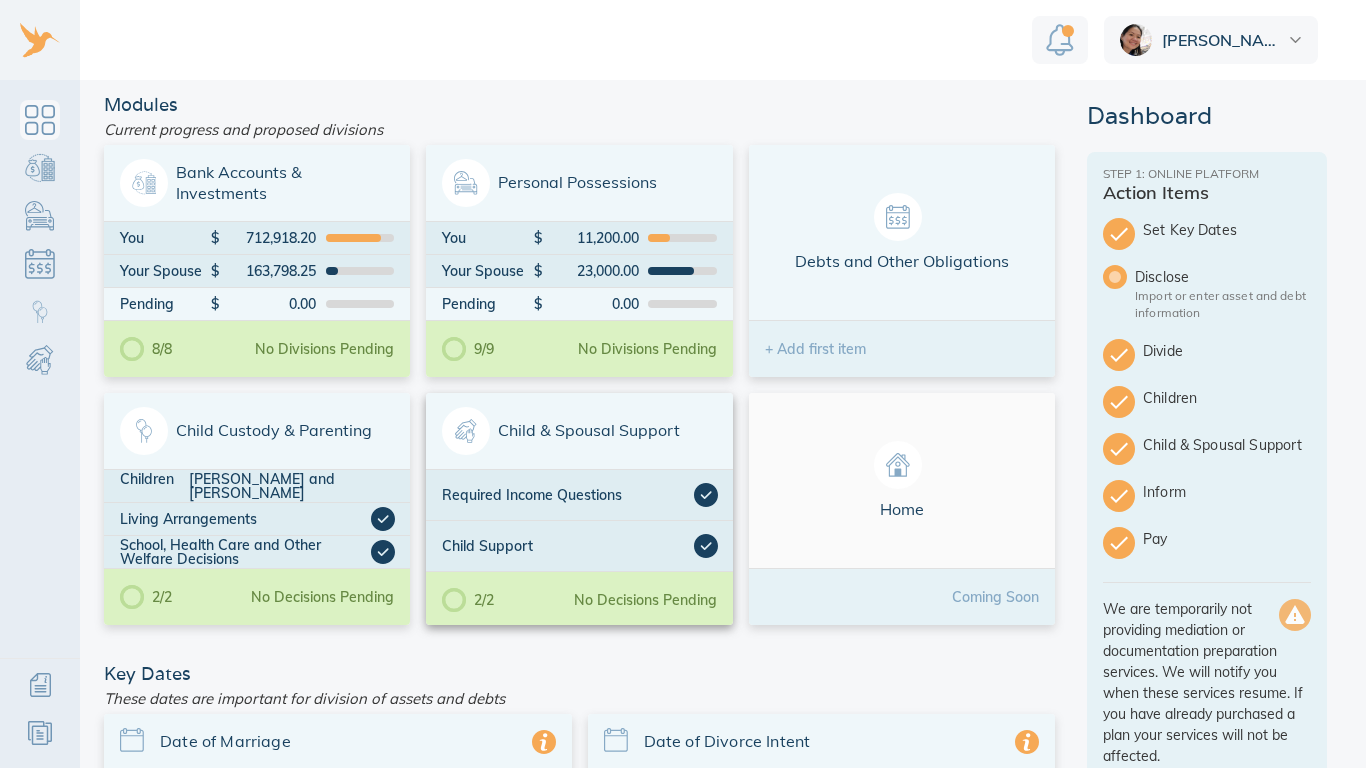 type on "[PERSON_NAME] and [PERSON_NAME] each will deposit $250 a month into [PERSON_NAME]'s youth account and $250 a month into [PERSON_NAME]'s youth account as a college fund until both children turn 18.
[PERSON_NAME] keeps 100% of his Calsper pension and social security permanently.
[PERSON_NAME] and [PERSON_NAME] agree that the marital home at [STREET_ADDRESS][PERSON_NAME] shall be awarded to [PERSON_NAME] as her sole and exclusive property. [PERSON_NAME] shall receive 100% ownership interest in the marital home, free and clear of any claim, right or interest of [PERSON_NAME]. [PERSON_NAME] will execute any and all documents necessary to transfer the house title to [PERSON_NAME].
[PERSON_NAME] covers kids vision, dental, and health insurance till they are [DEMOGRAPHIC_DATA].
If college funds run out while the children are still in college, [PERSON_NAME] and [PERSON_NAME] will support the children financially until the both children receive their undergraduate degree. [PERSON_NAME] will continue to support the children as long as they are in school.
[PERSON_NAME] and [PERSON_NAME] agree that [PERSON_NAME] shall have 100% physical custody of the minor children, [PERSON_NAME]..." 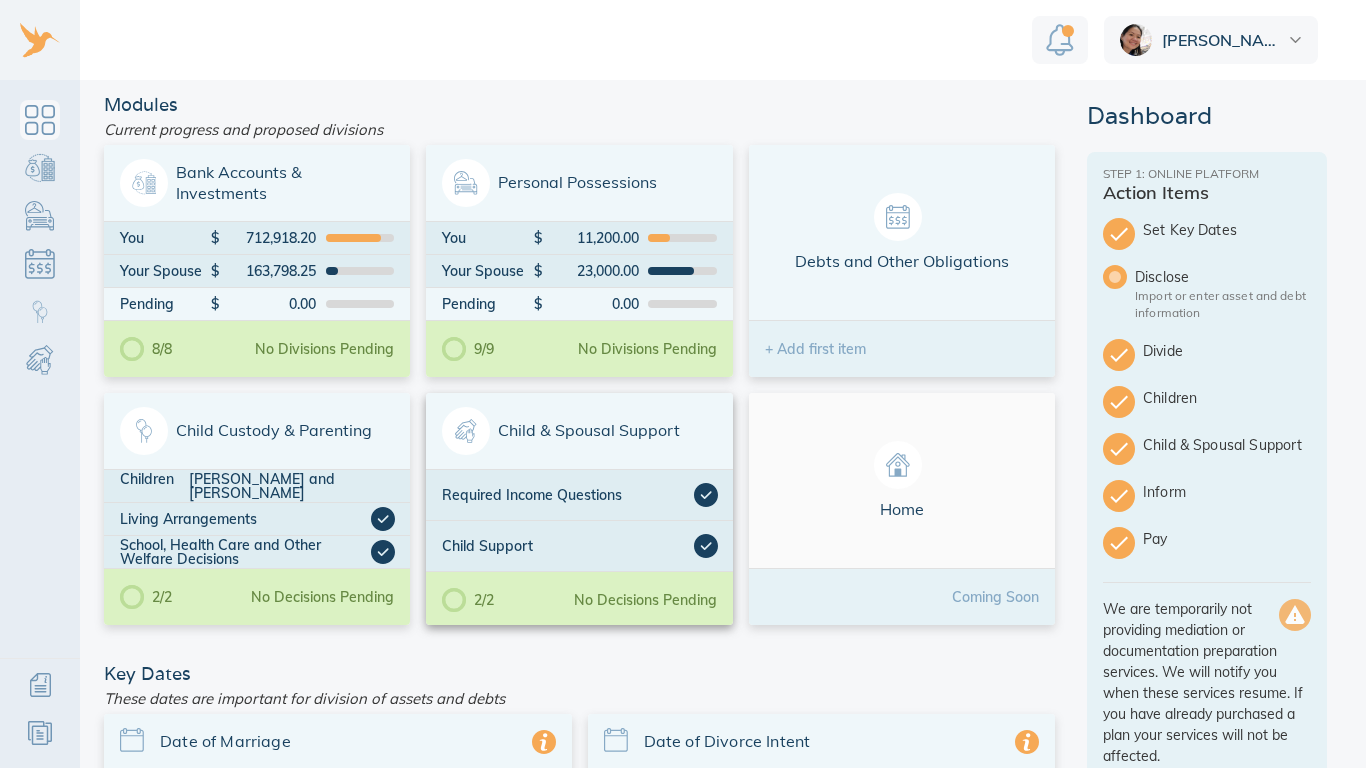 scroll, scrollTop: 0, scrollLeft: 0, axis: both 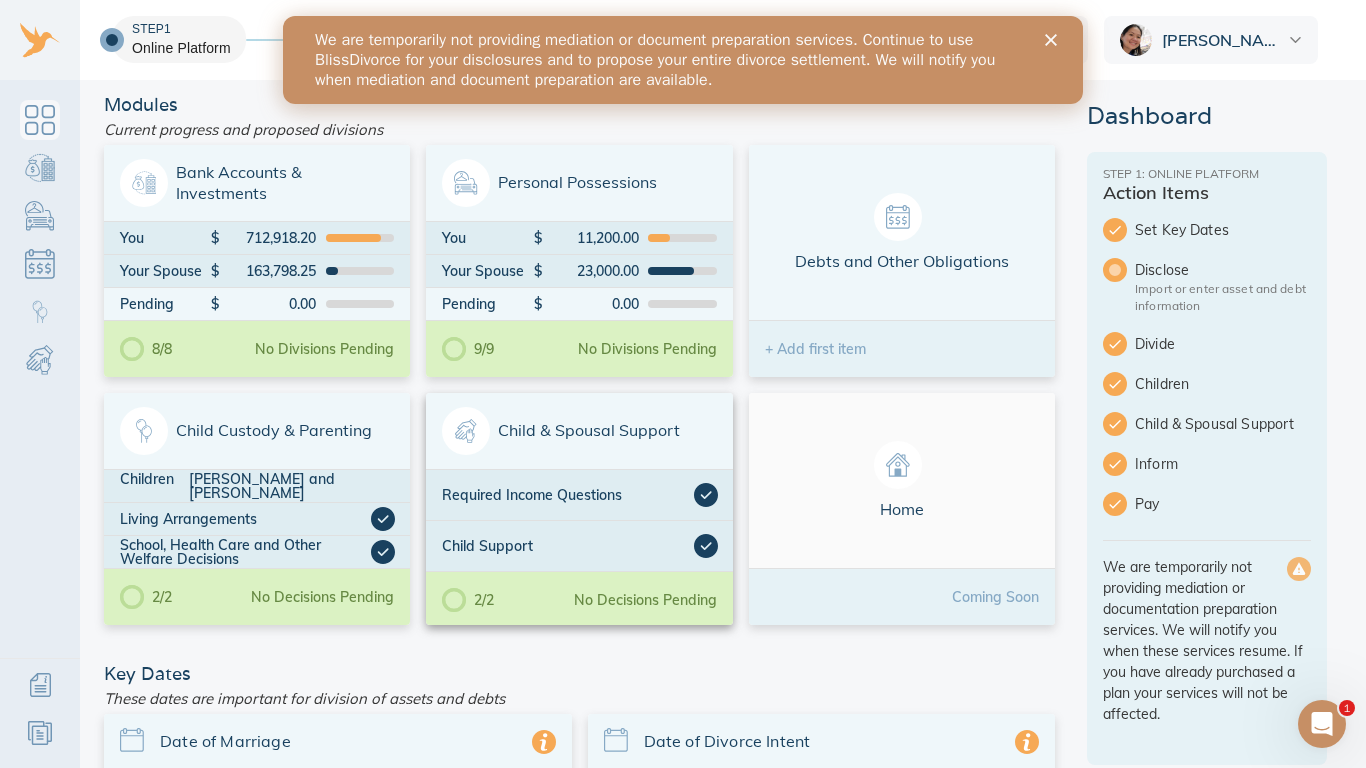 click on "Child Support" at bounding box center [567, 546] 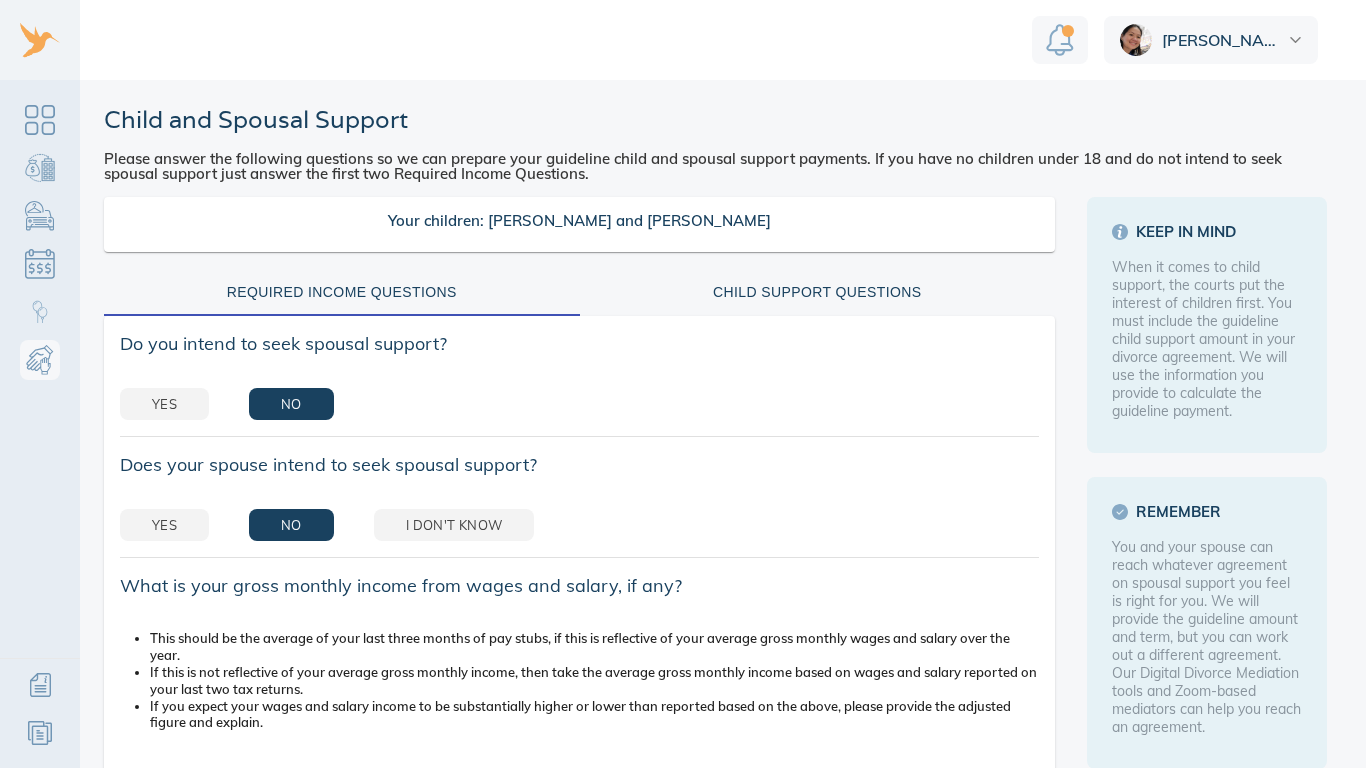 scroll, scrollTop: 0, scrollLeft: 0, axis: both 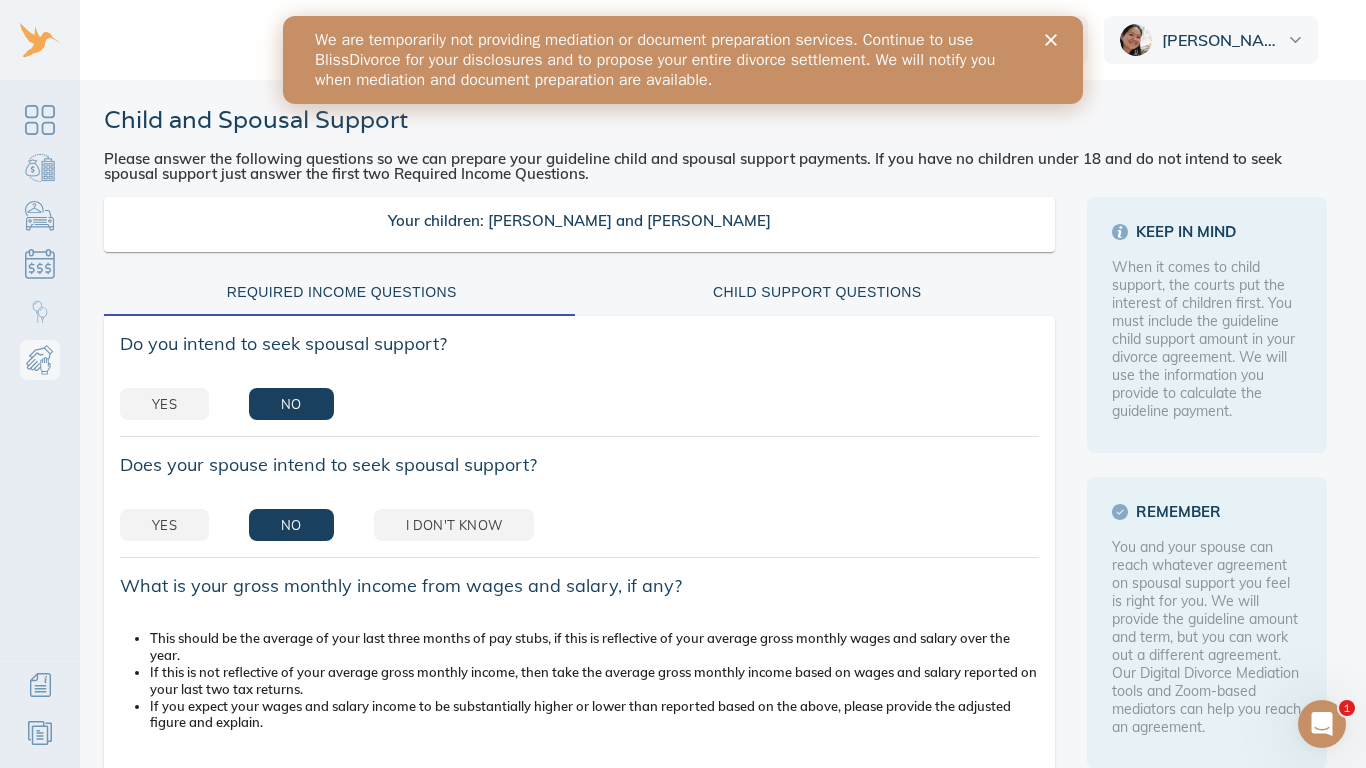 click on "Yes No I don't know" at bounding box center [579, 525] 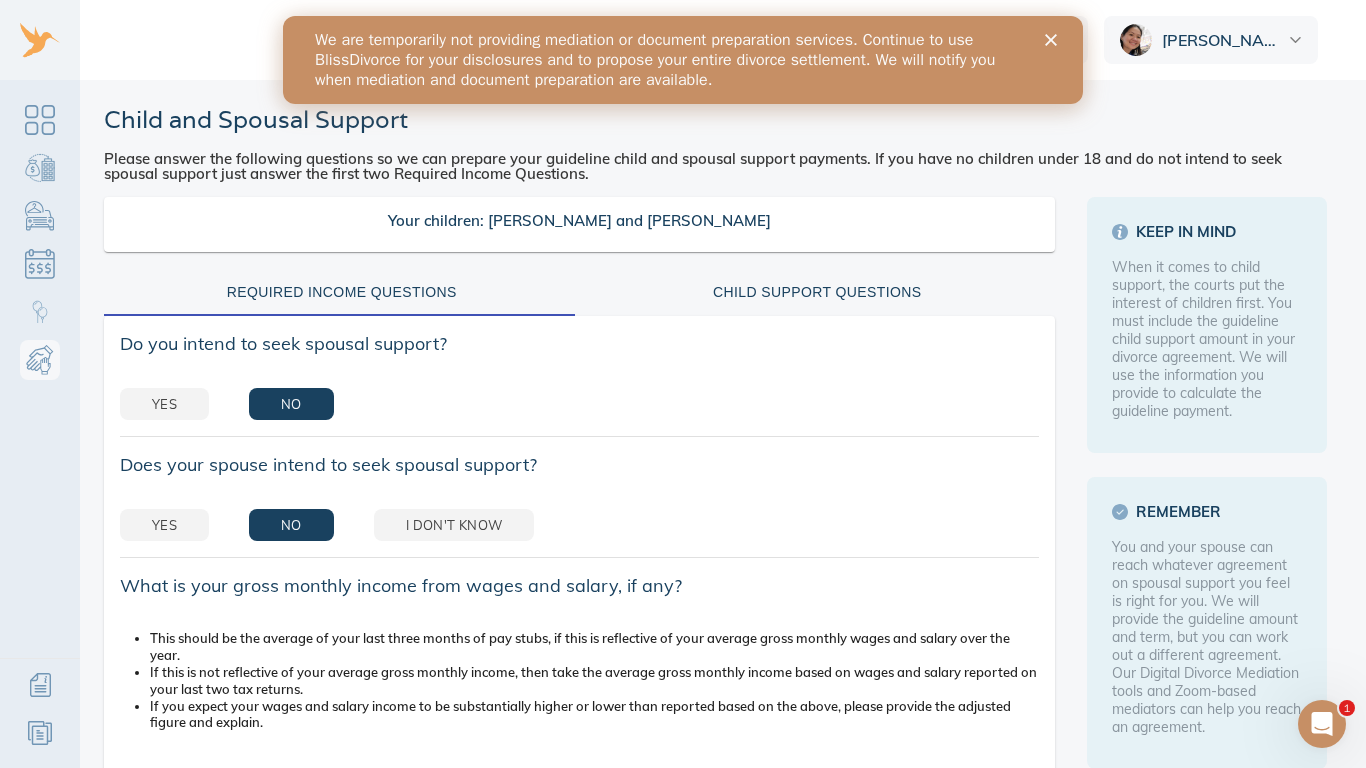 click on "Child Support Questions" at bounding box center (818, 292) 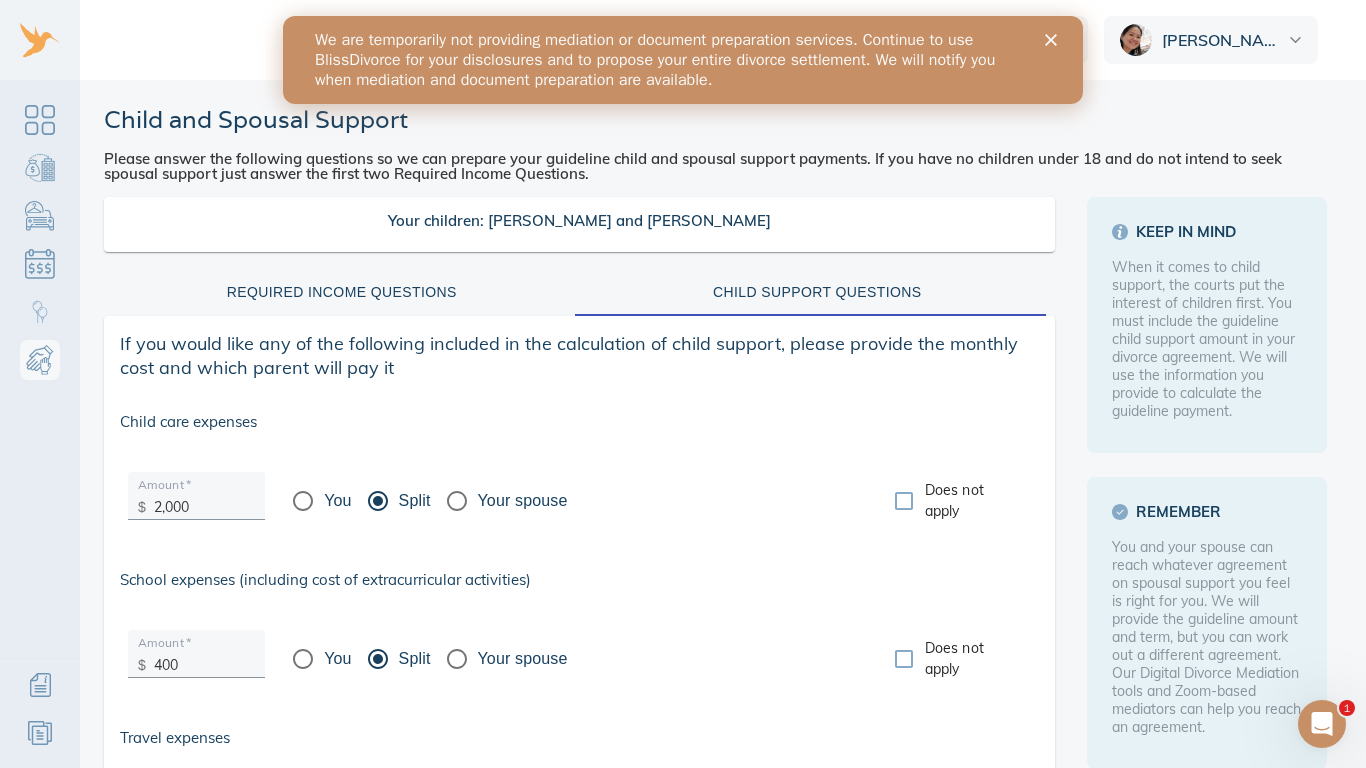 click on "Amount   * $ 2,000 You Split Your spouse Does not apply" at bounding box center [579, 501] 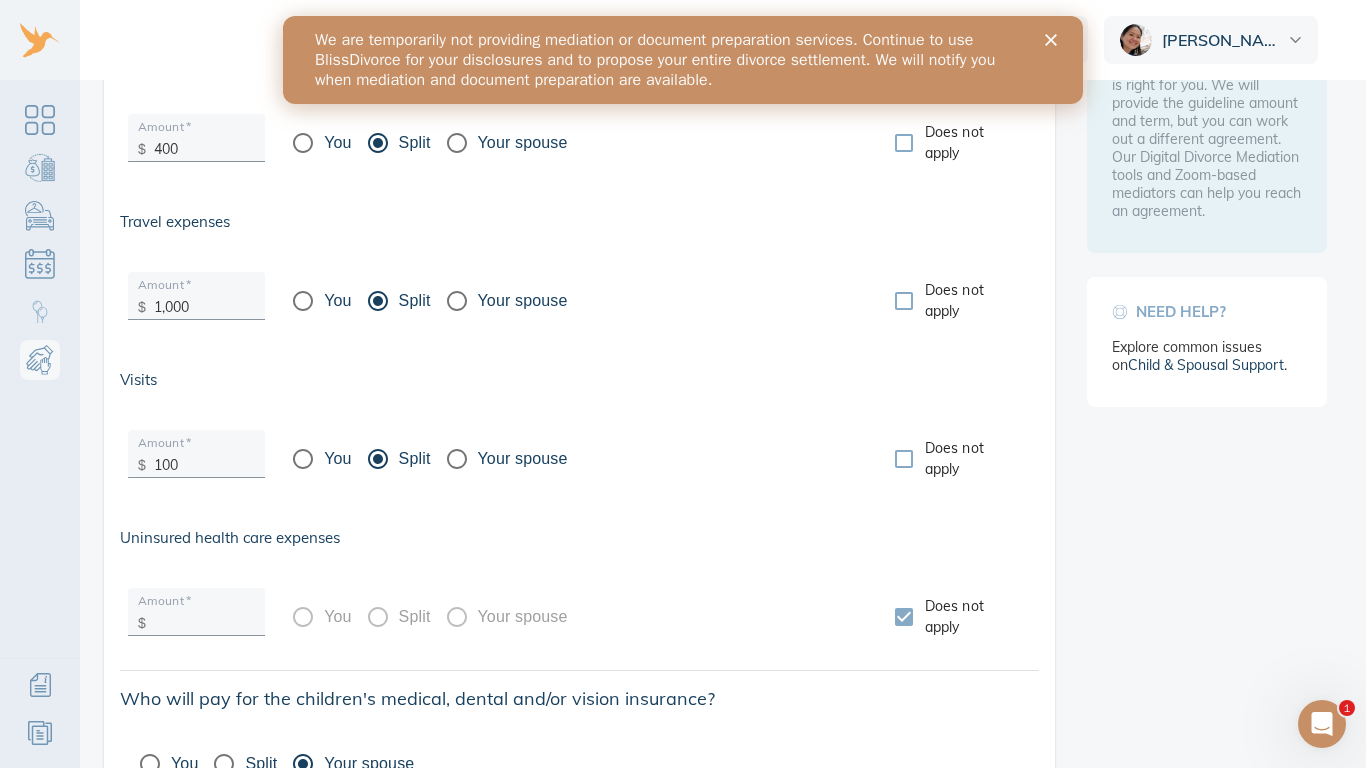 scroll, scrollTop: 520, scrollLeft: 0, axis: vertical 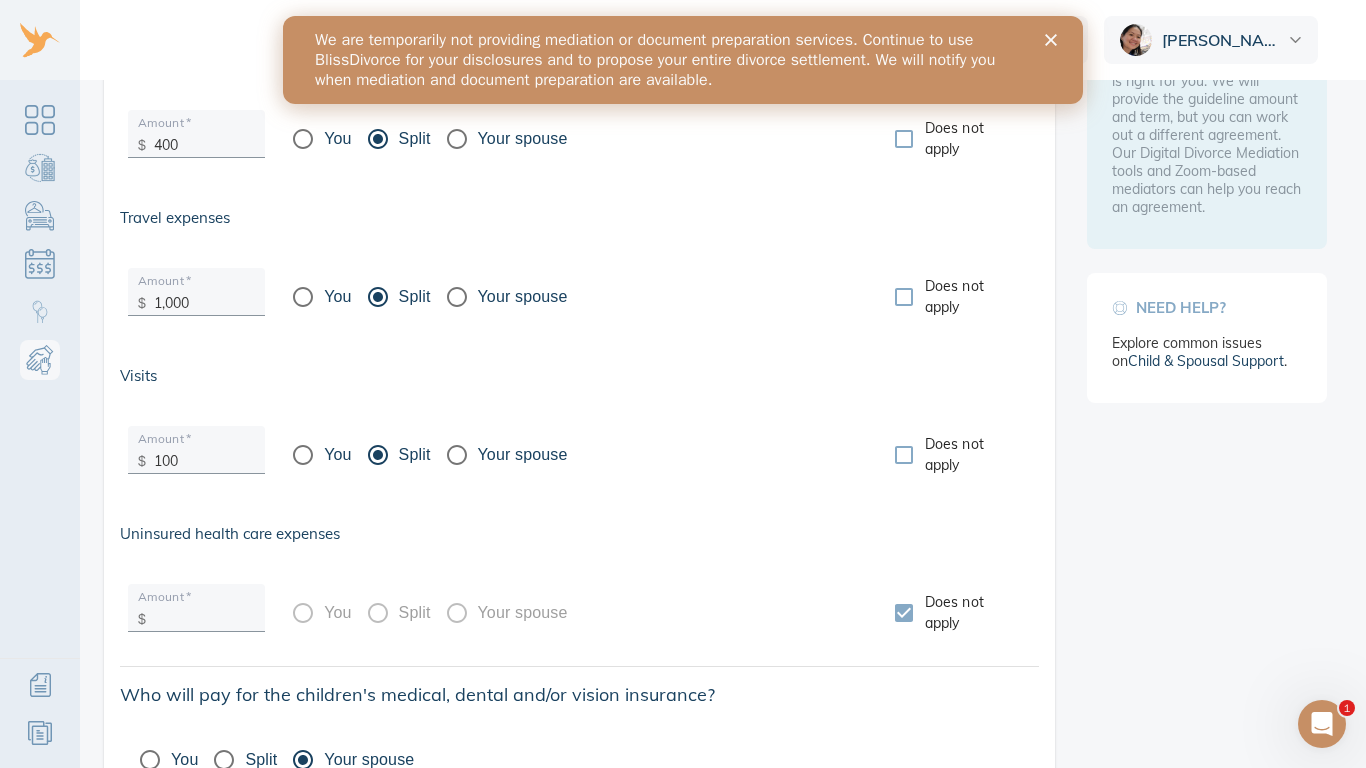 click on "100" at bounding box center [204, 456] 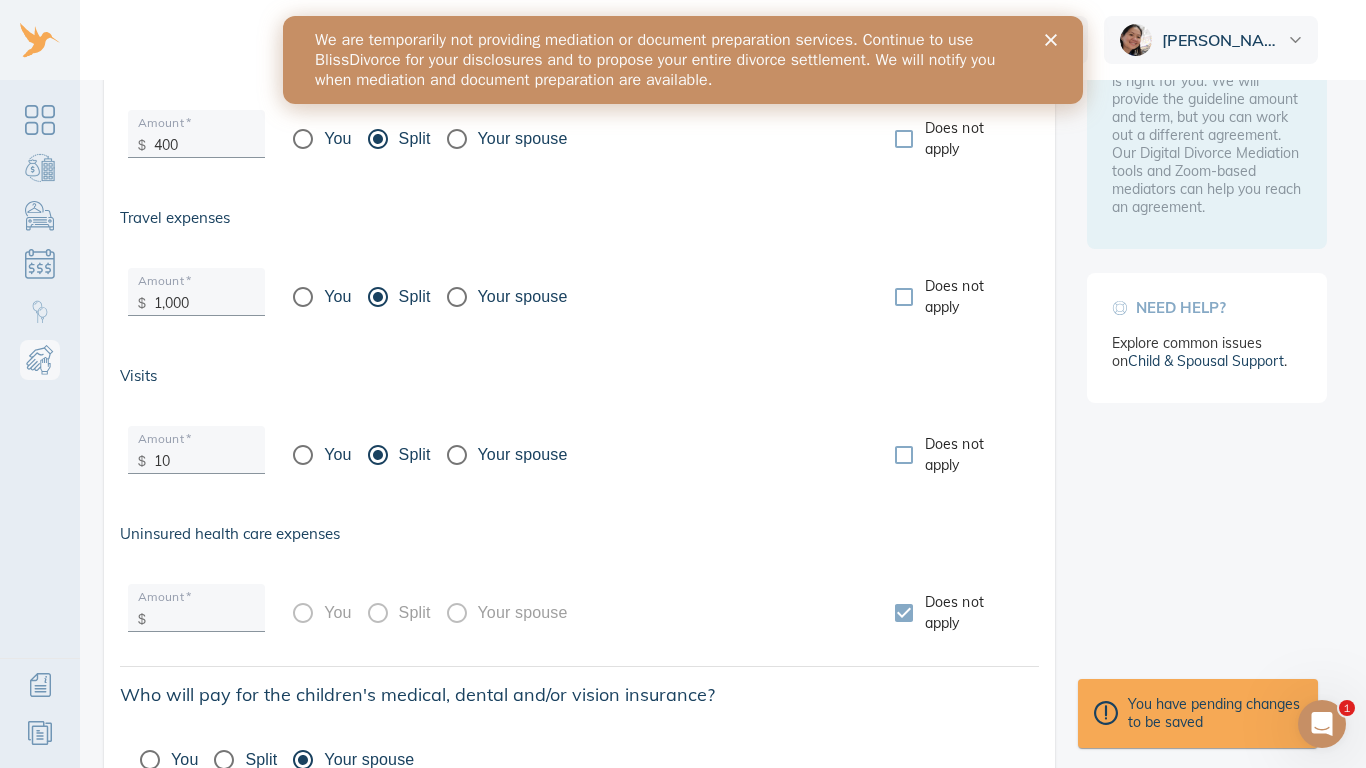 click on "Does not apply" at bounding box center [904, 455] 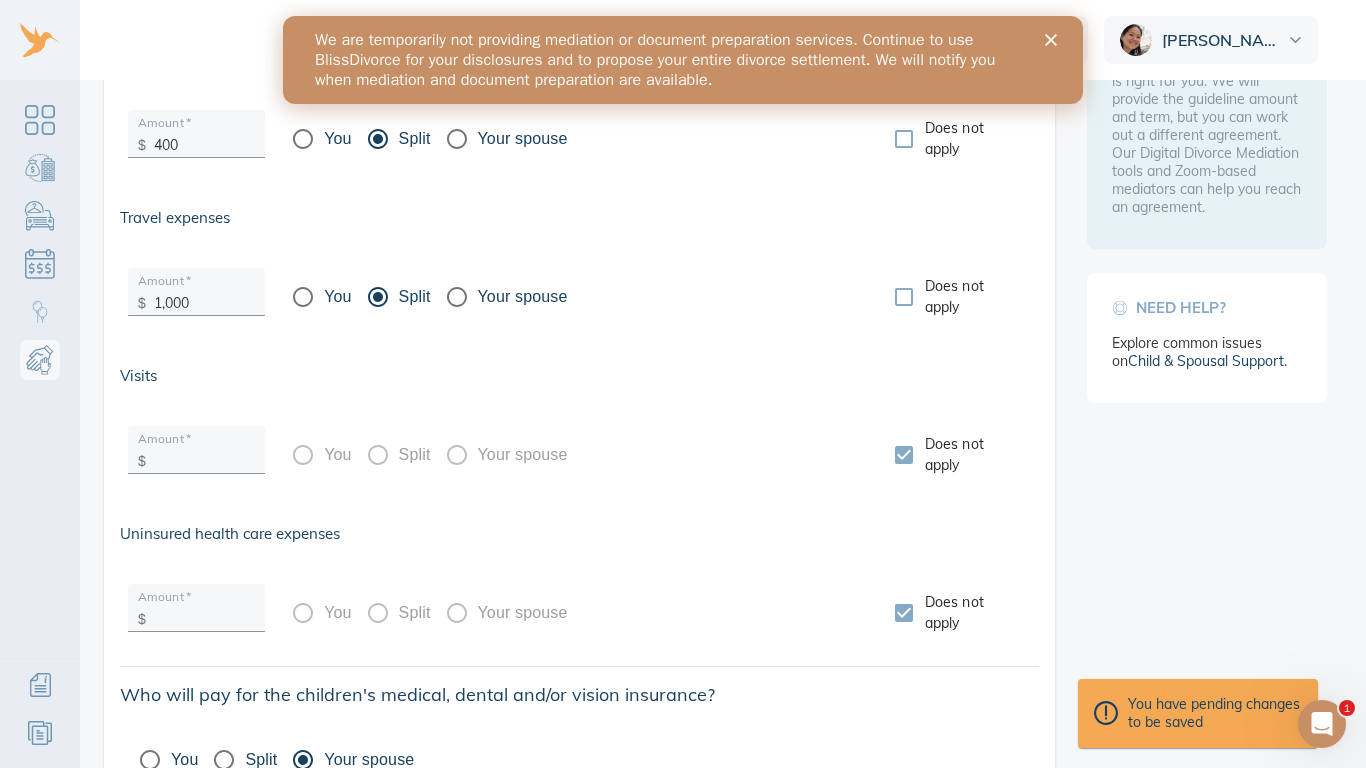 click on "Uninsured health care expenses" at bounding box center [579, 534] 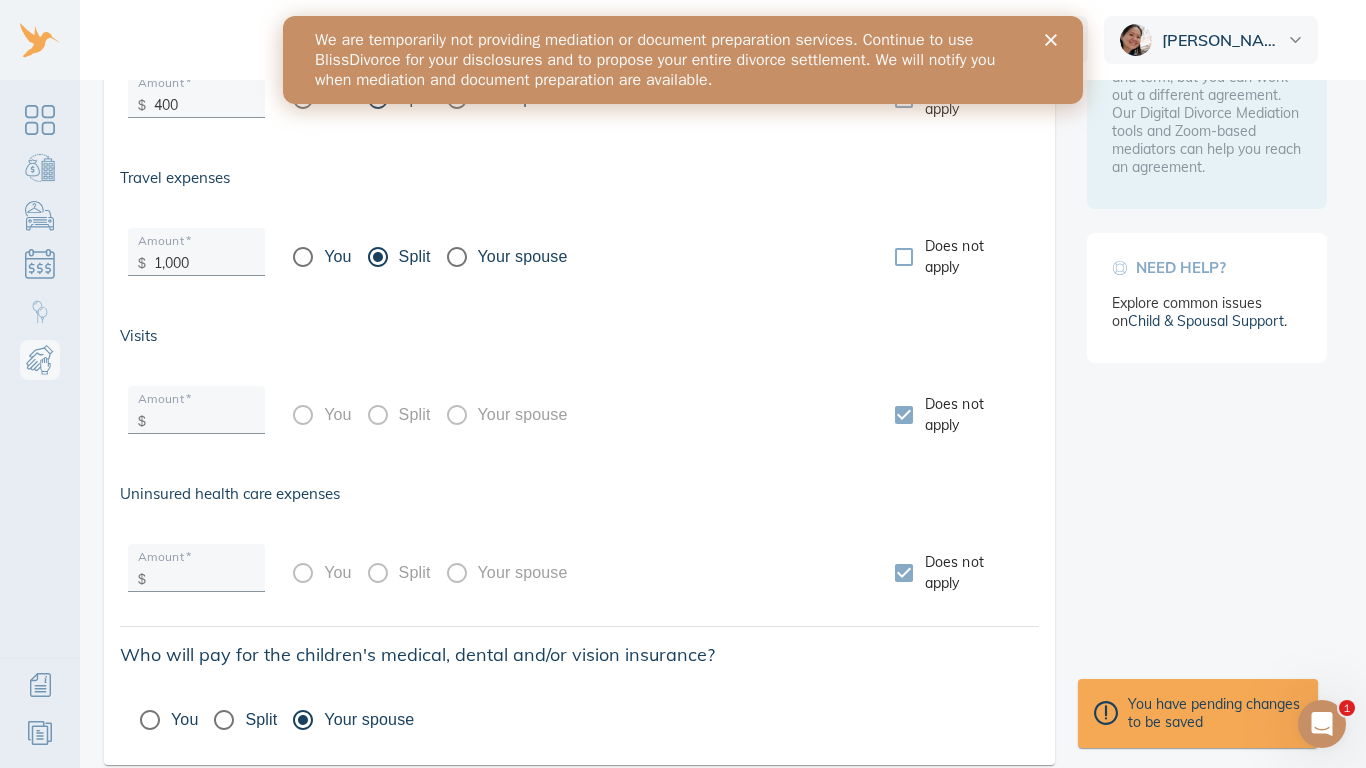 scroll, scrollTop: 633, scrollLeft: 0, axis: vertical 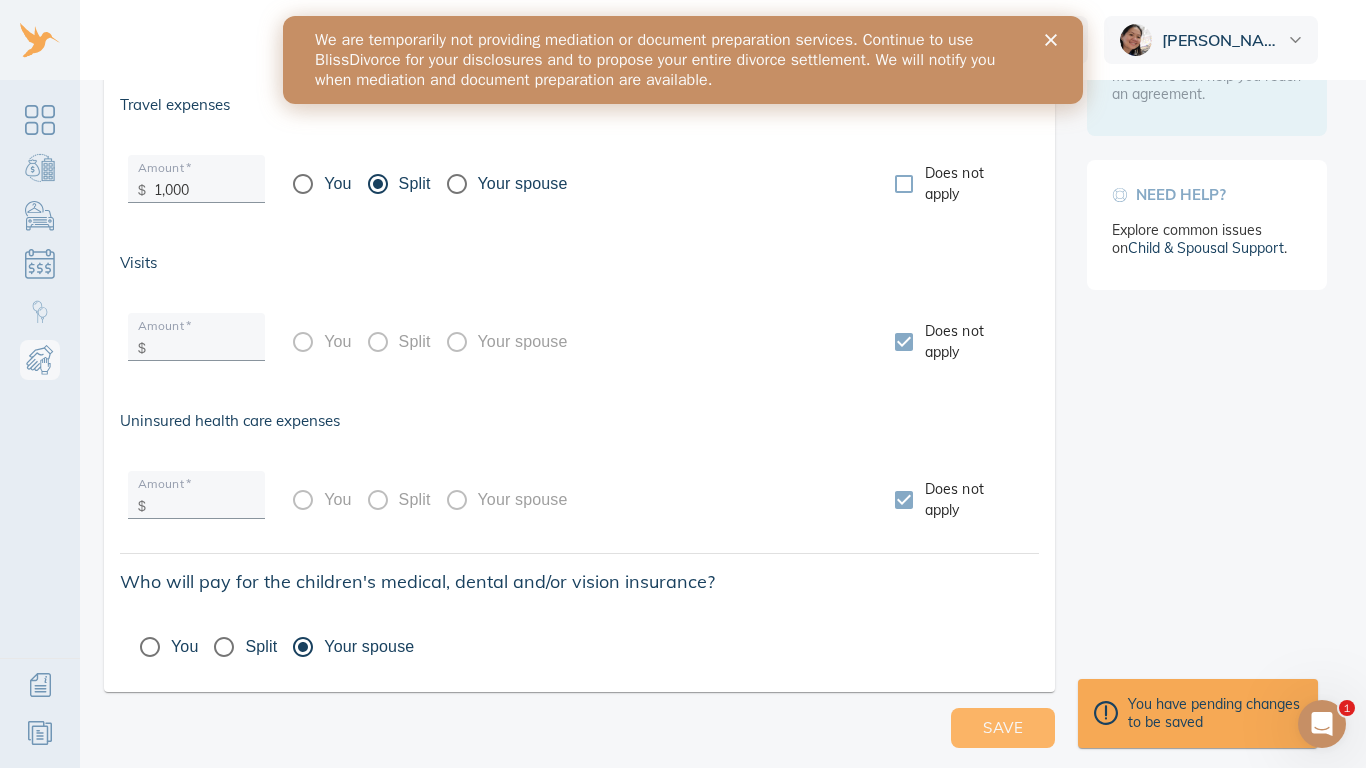 click on "Save" at bounding box center (1003, 728) 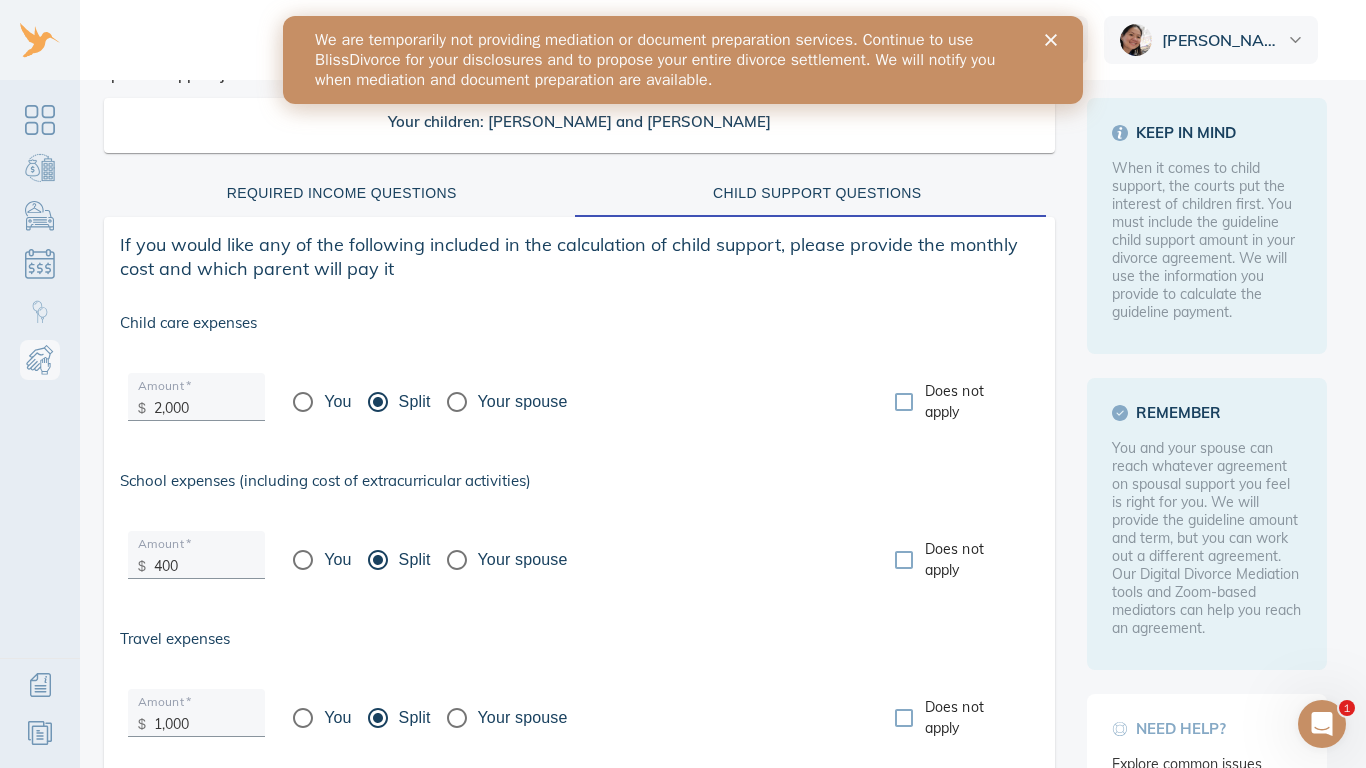 scroll, scrollTop: 0, scrollLeft: 0, axis: both 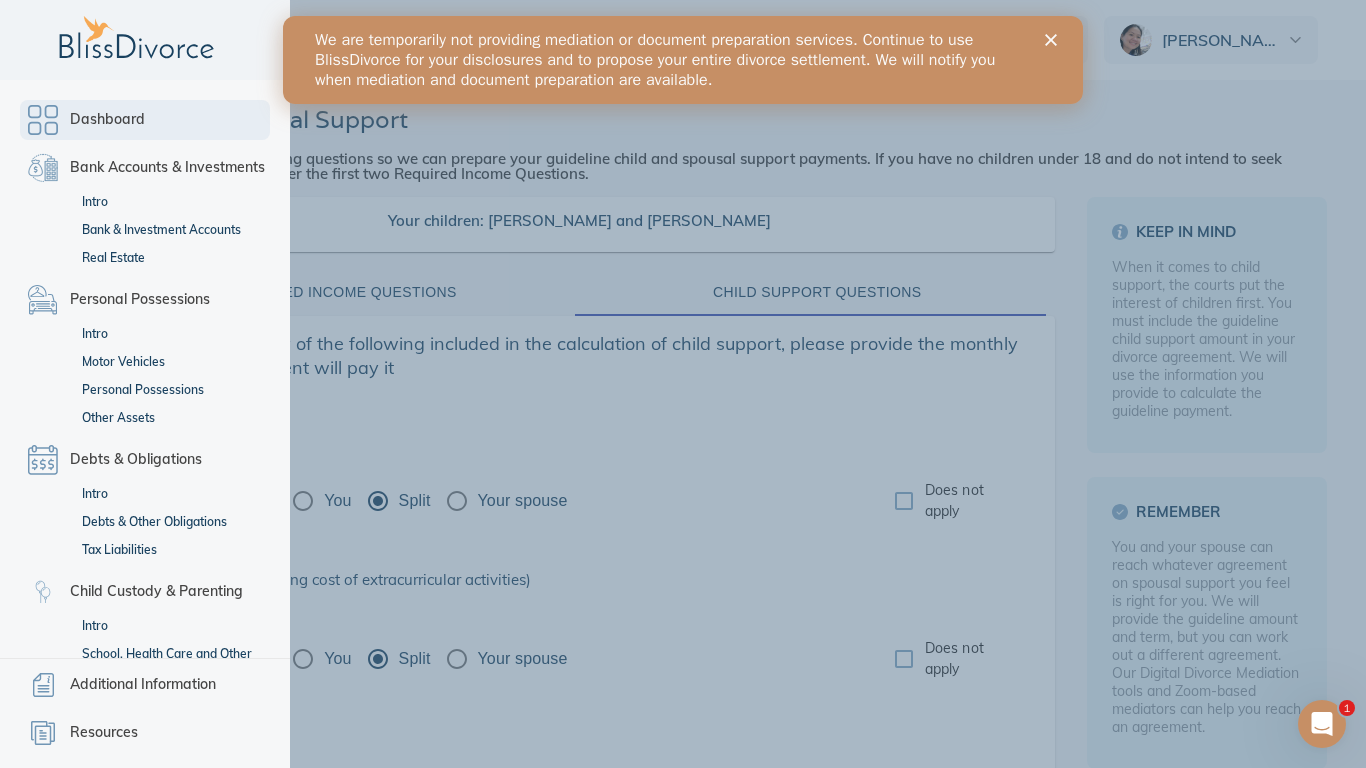 click on "Dashboard" at bounding box center (145, 120) 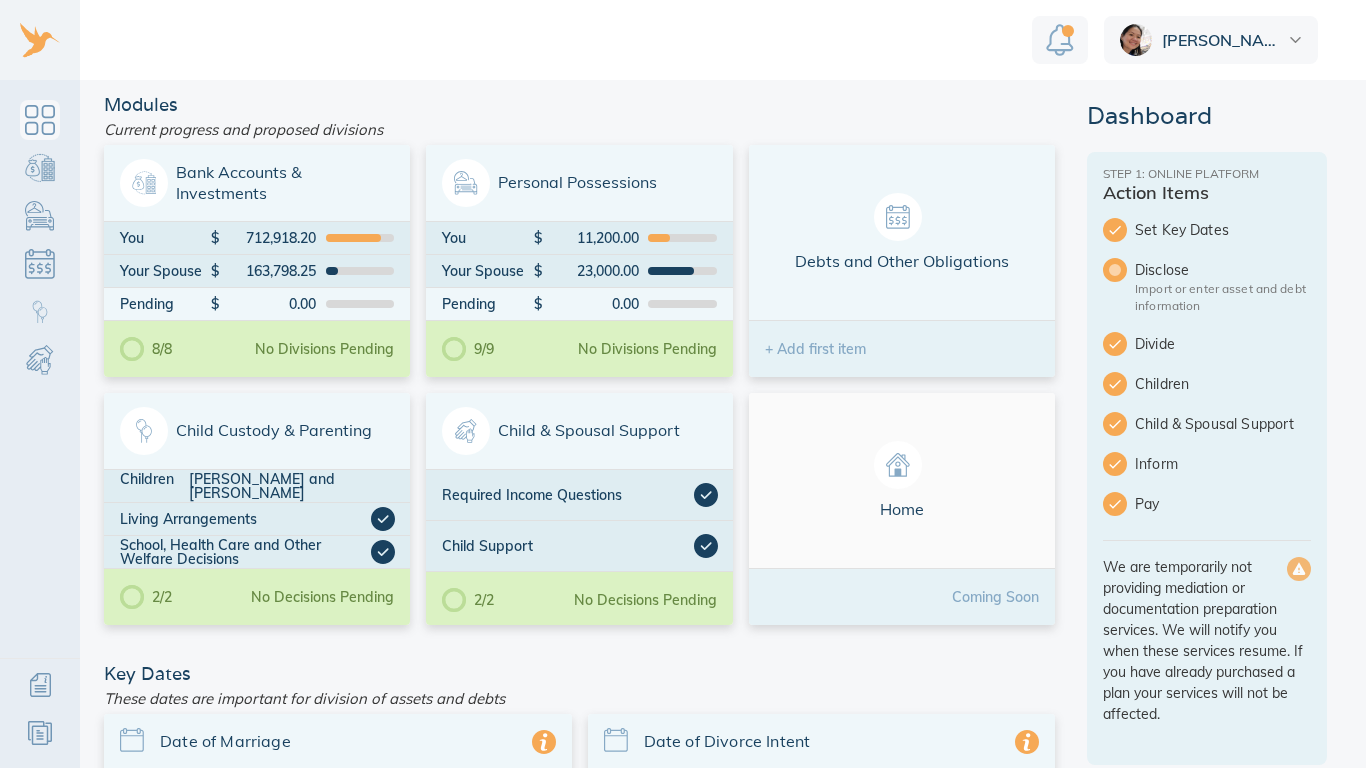 scroll, scrollTop: 0, scrollLeft: 0, axis: both 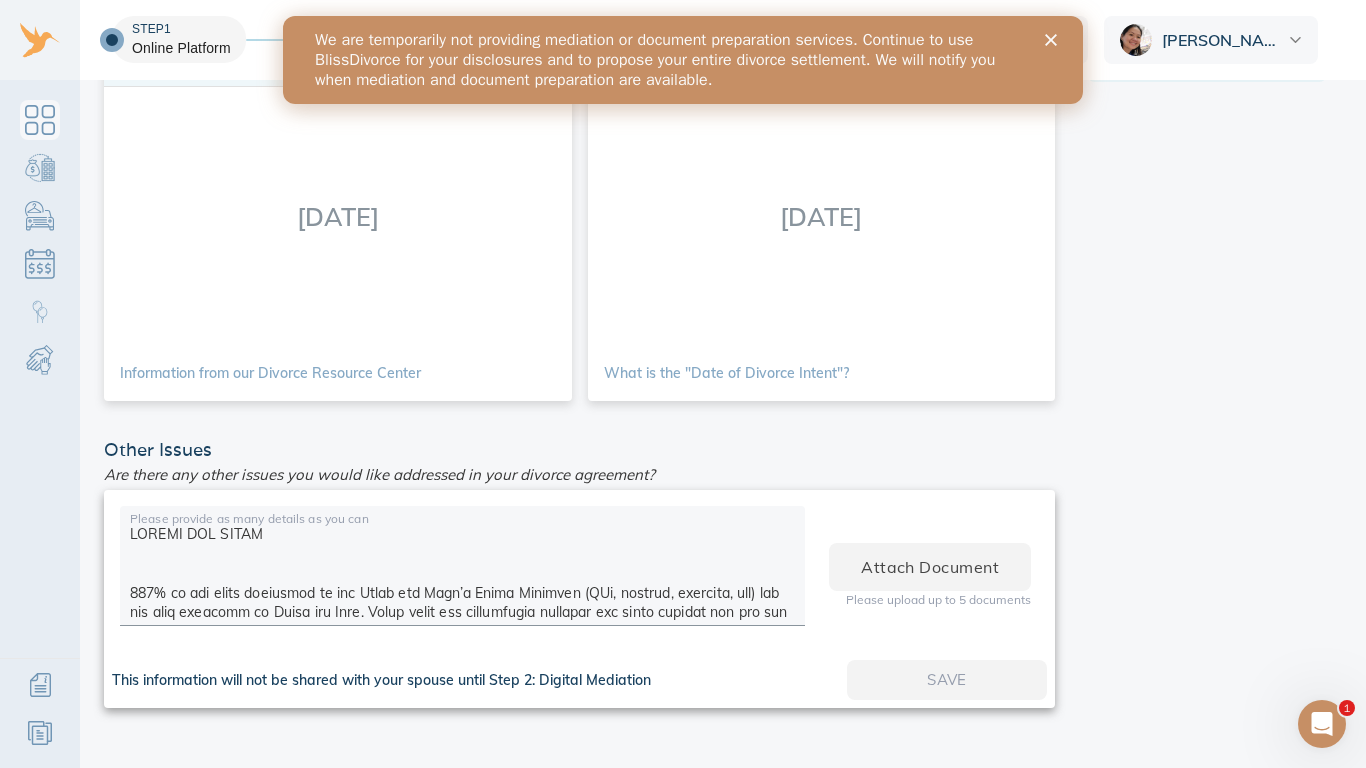 click at bounding box center [462, 569] 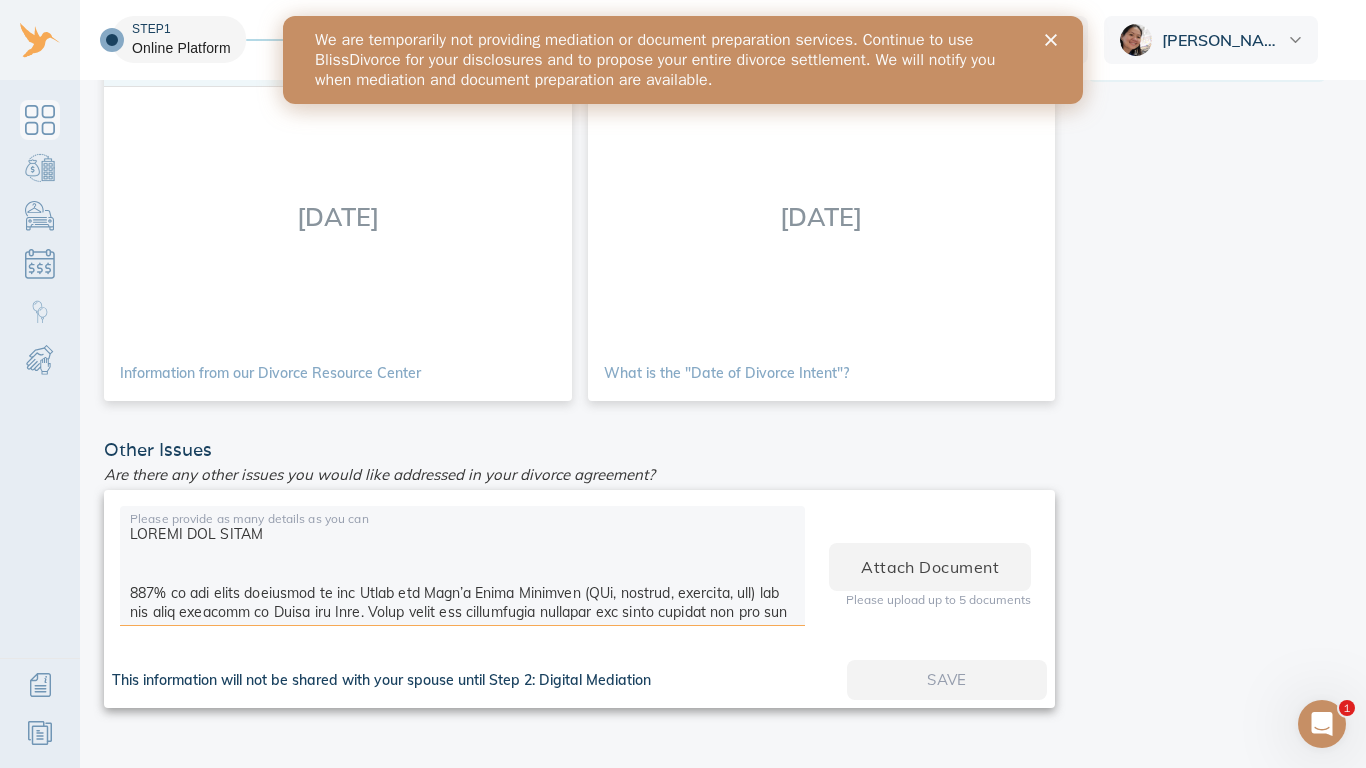 scroll, scrollTop: 16, scrollLeft: 0, axis: vertical 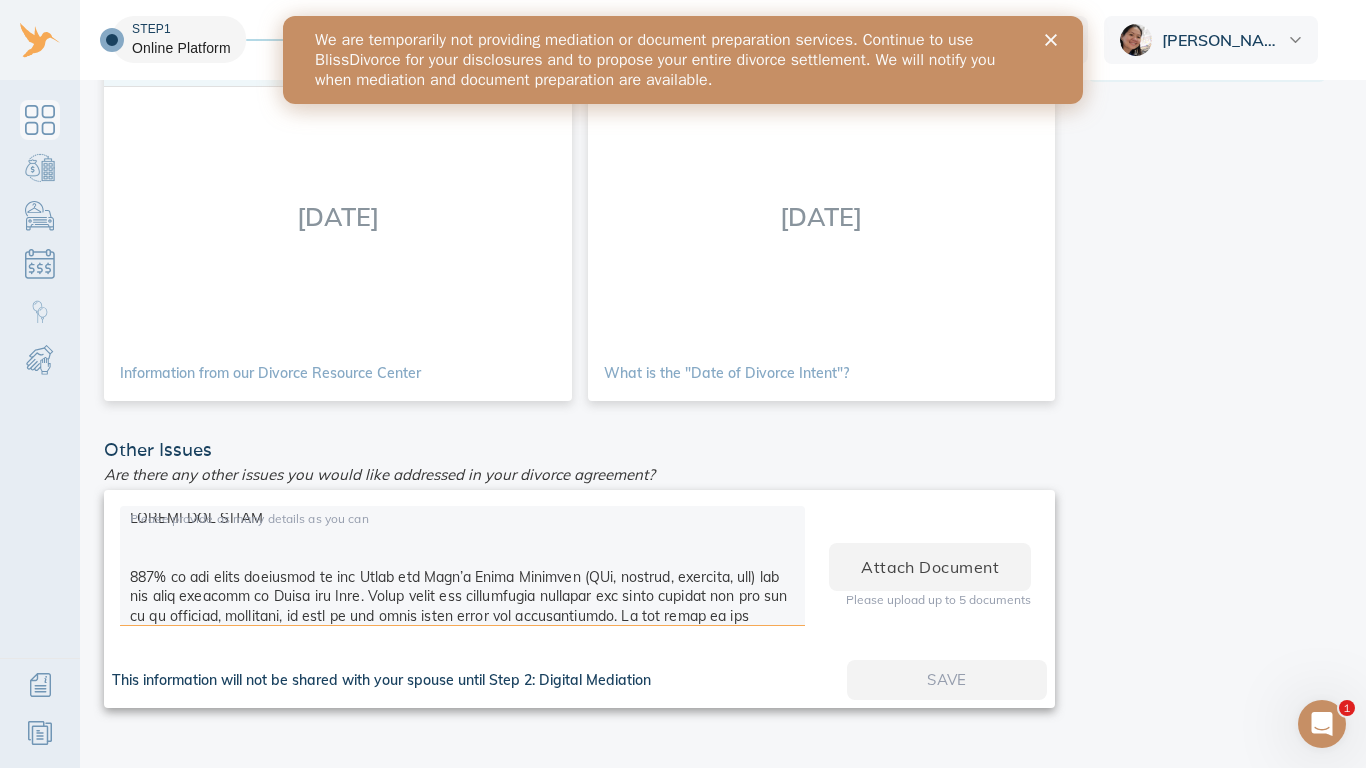 click at bounding box center (462, 569) 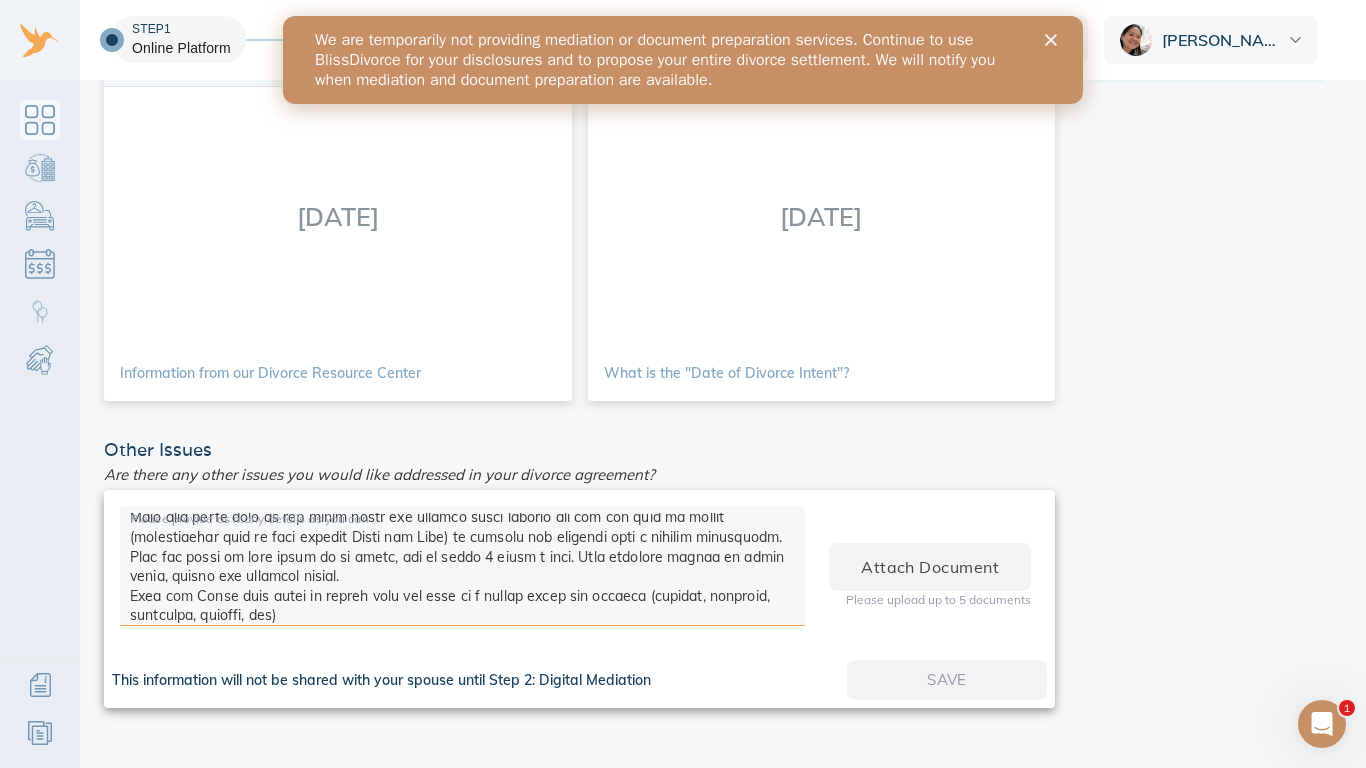 scroll, scrollTop: 643, scrollLeft: 0, axis: vertical 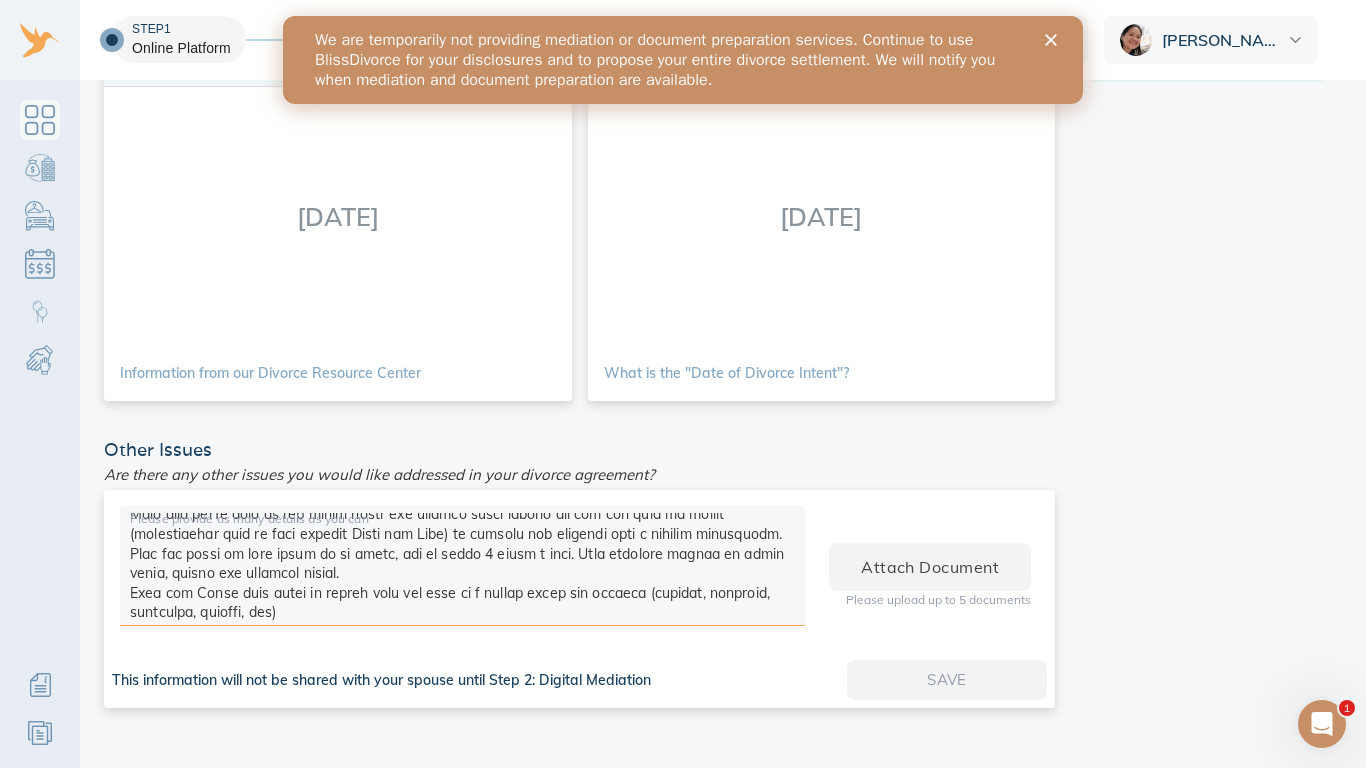 click on "Dashboard Step 1: Online Platform Action Items Set Key Dates Disclose Import or enter asset and debt information Divide Children Child & Spousal Support Inform Pay We are temporarily not providing mediation or documentation preparation services. We will notify you when these services resume. If you have already purchased a plan your services will not be affected." at bounding box center (1207, 84) 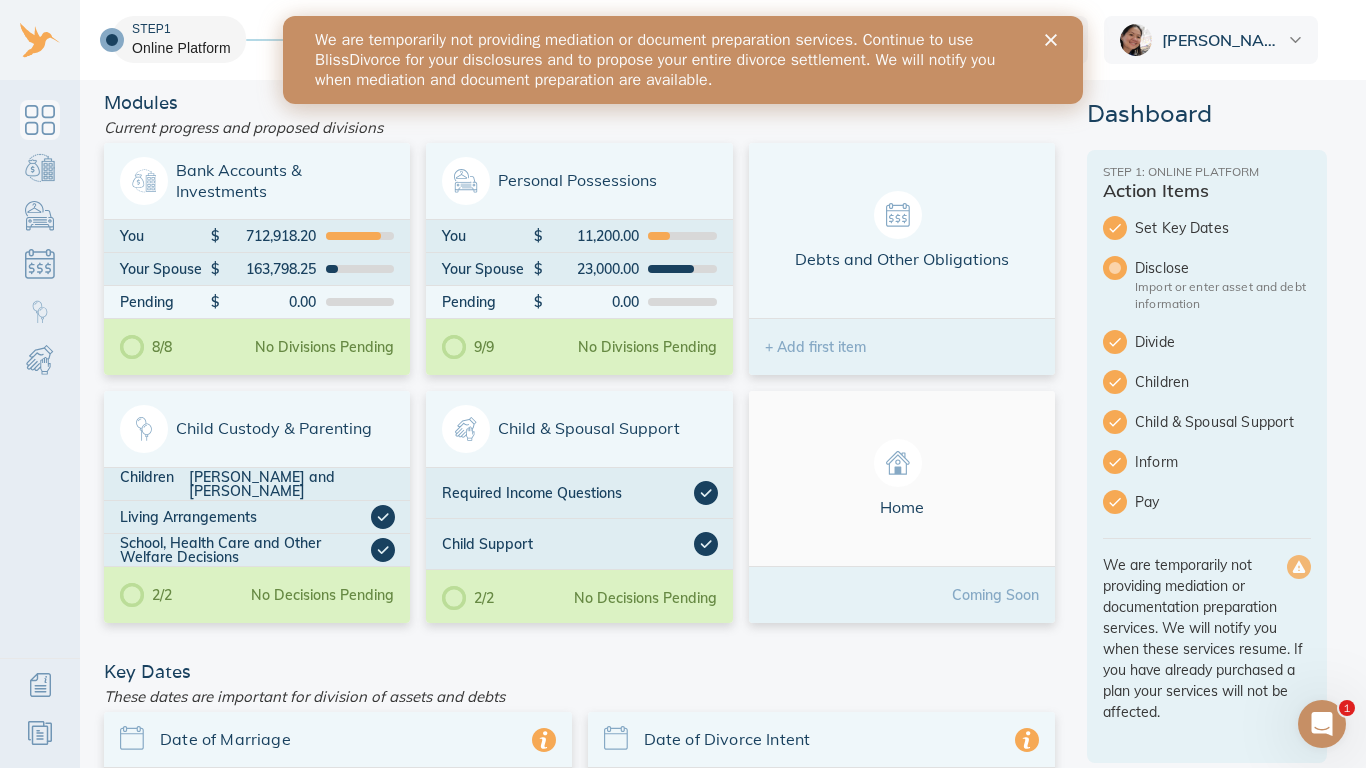 scroll, scrollTop: 0, scrollLeft: 0, axis: both 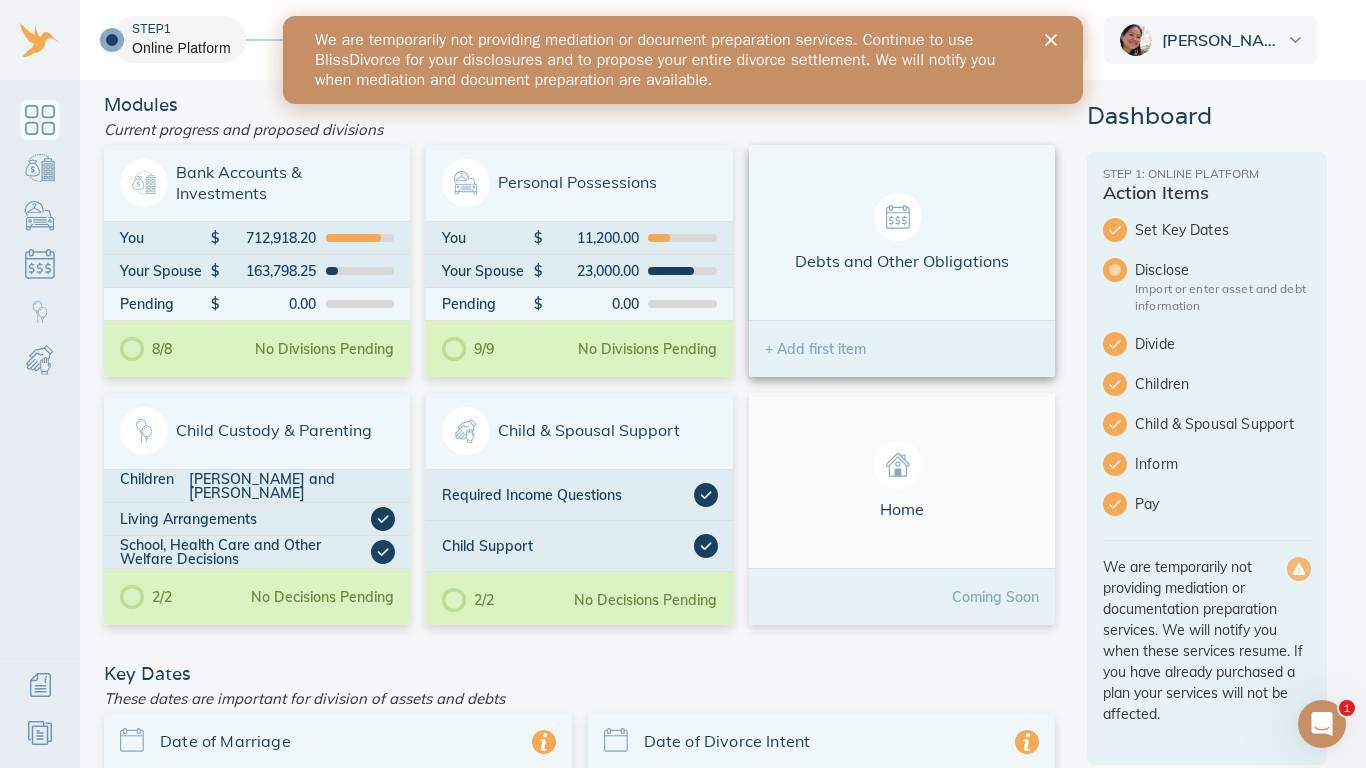 click on "Debts and Other Obligations" at bounding box center (902, 232) 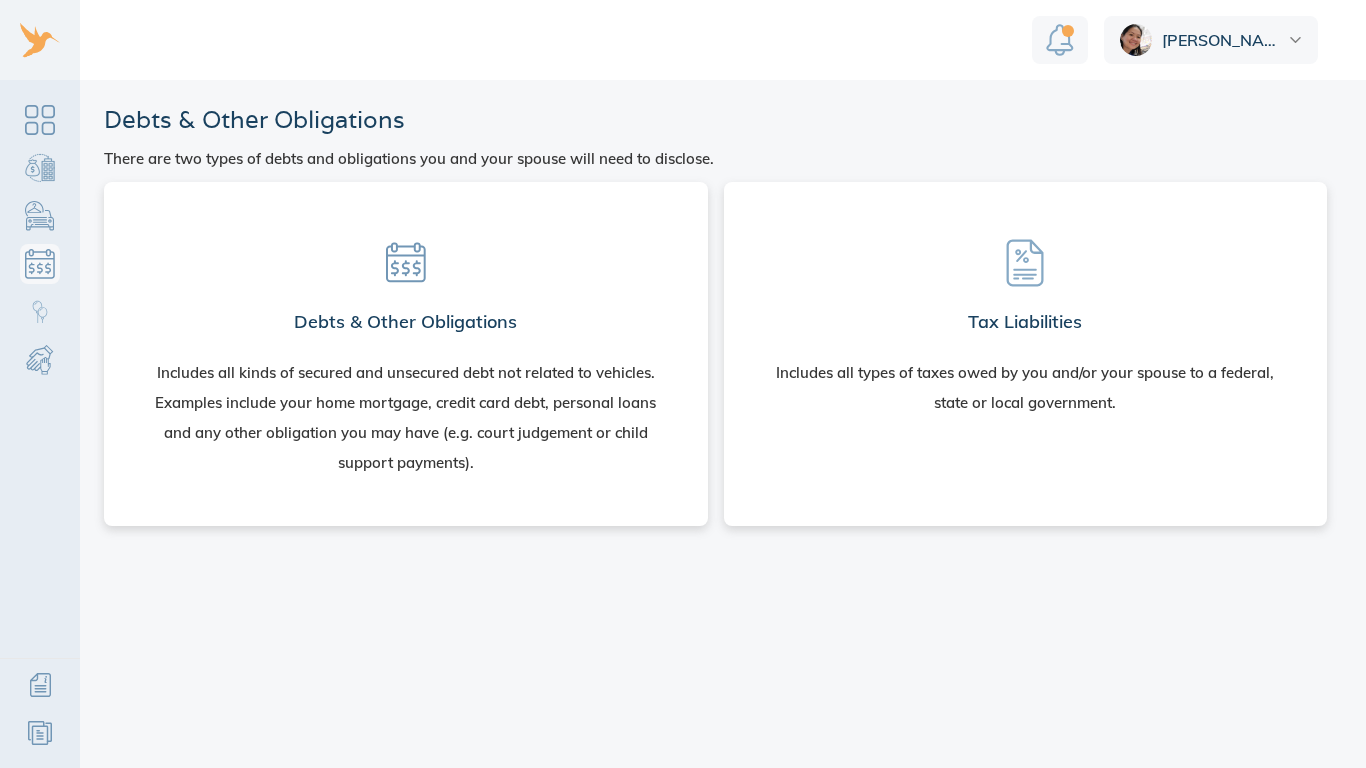 scroll, scrollTop: 0, scrollLeft: 0, axis: both 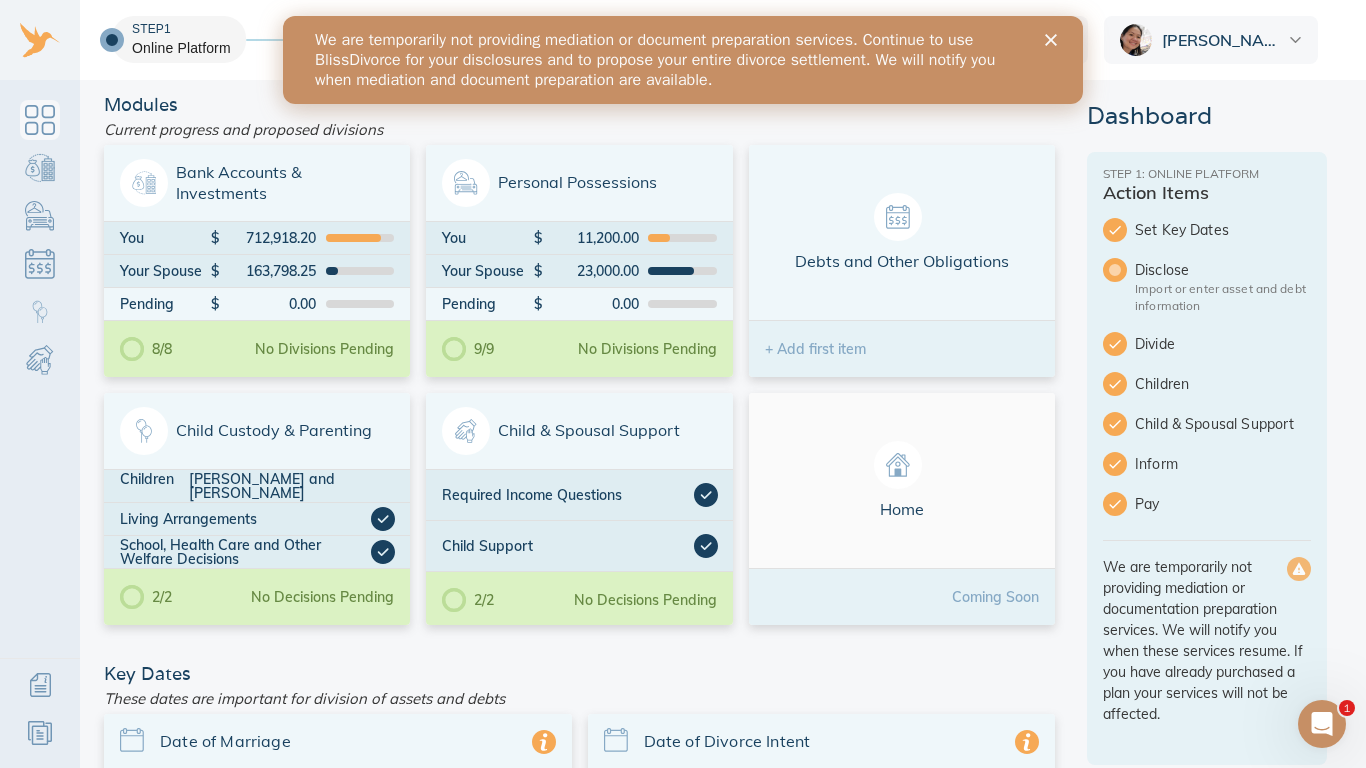 click 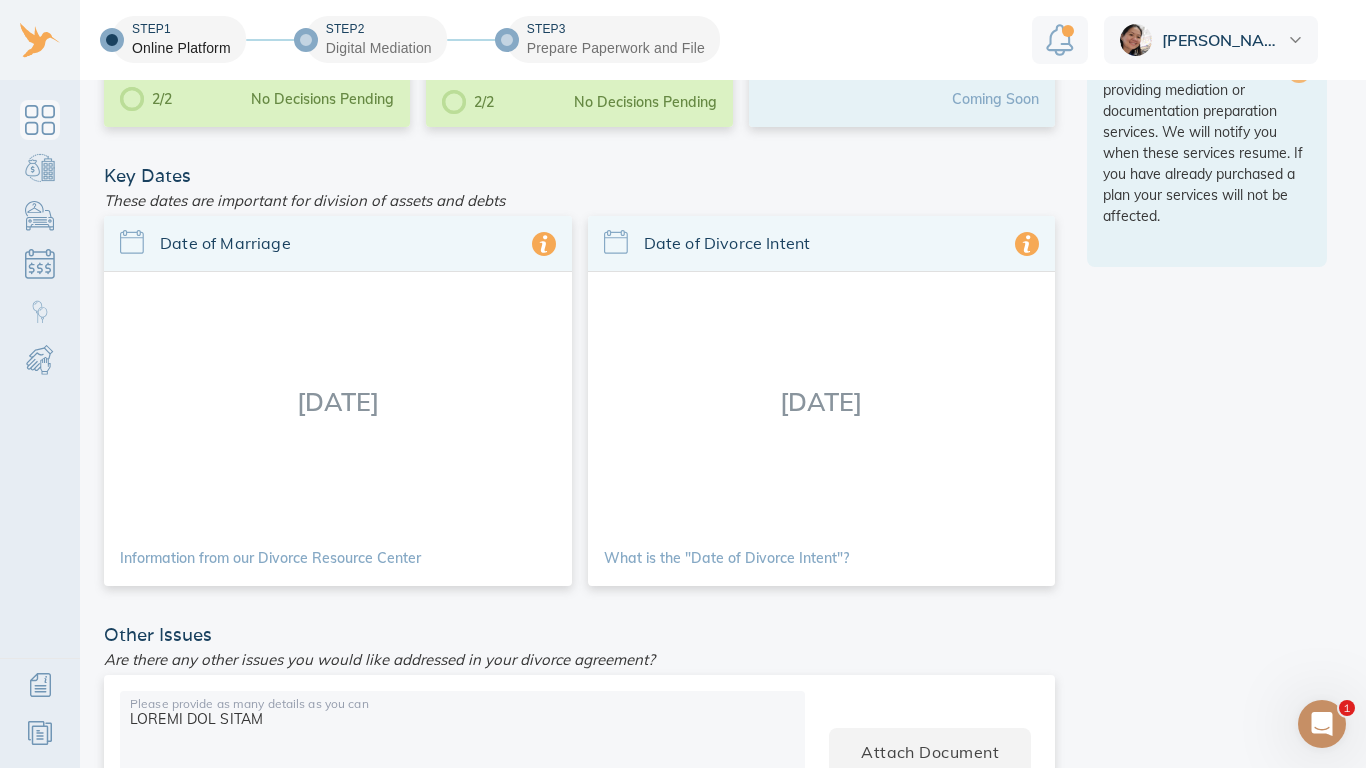 scroll, scrollTop: 683, scrollLeft: 0, axis: vertical 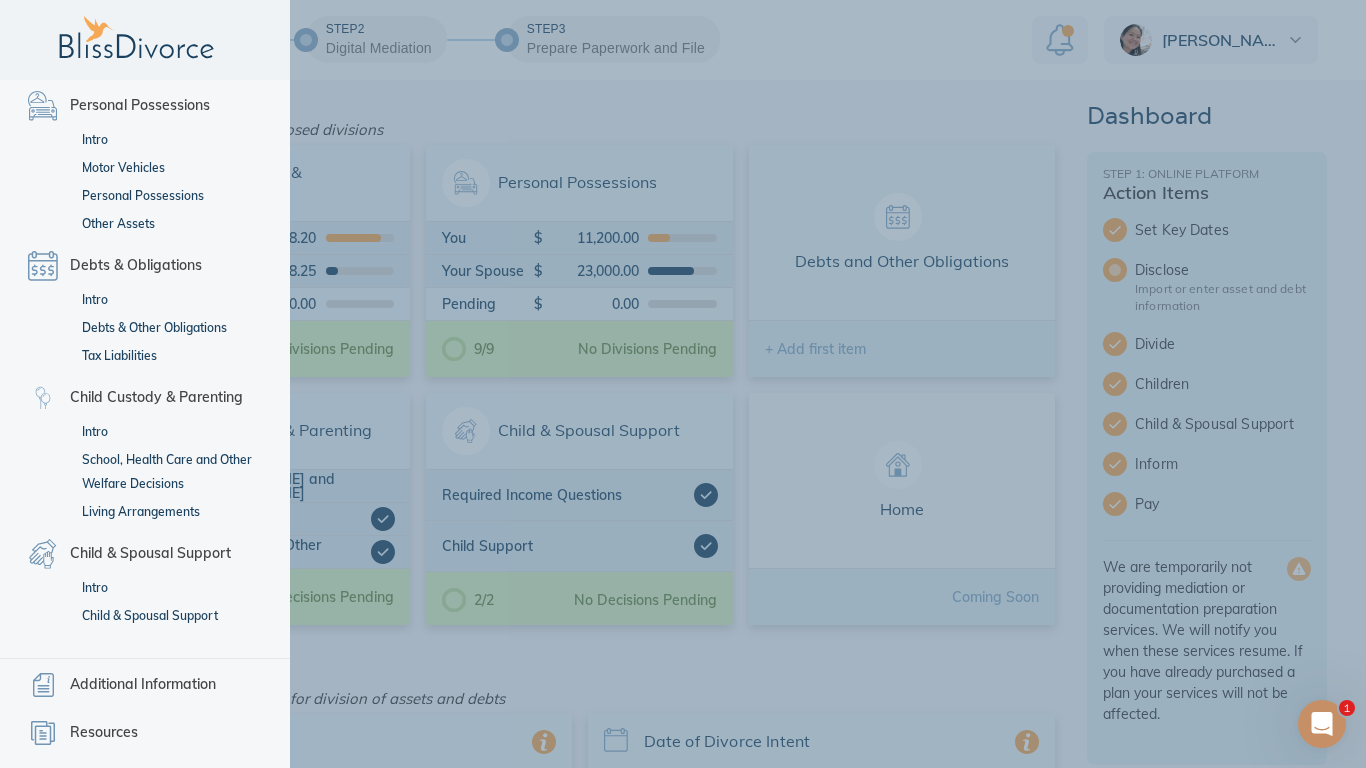 click on "Additional Information" at bounding box center (143, 685) 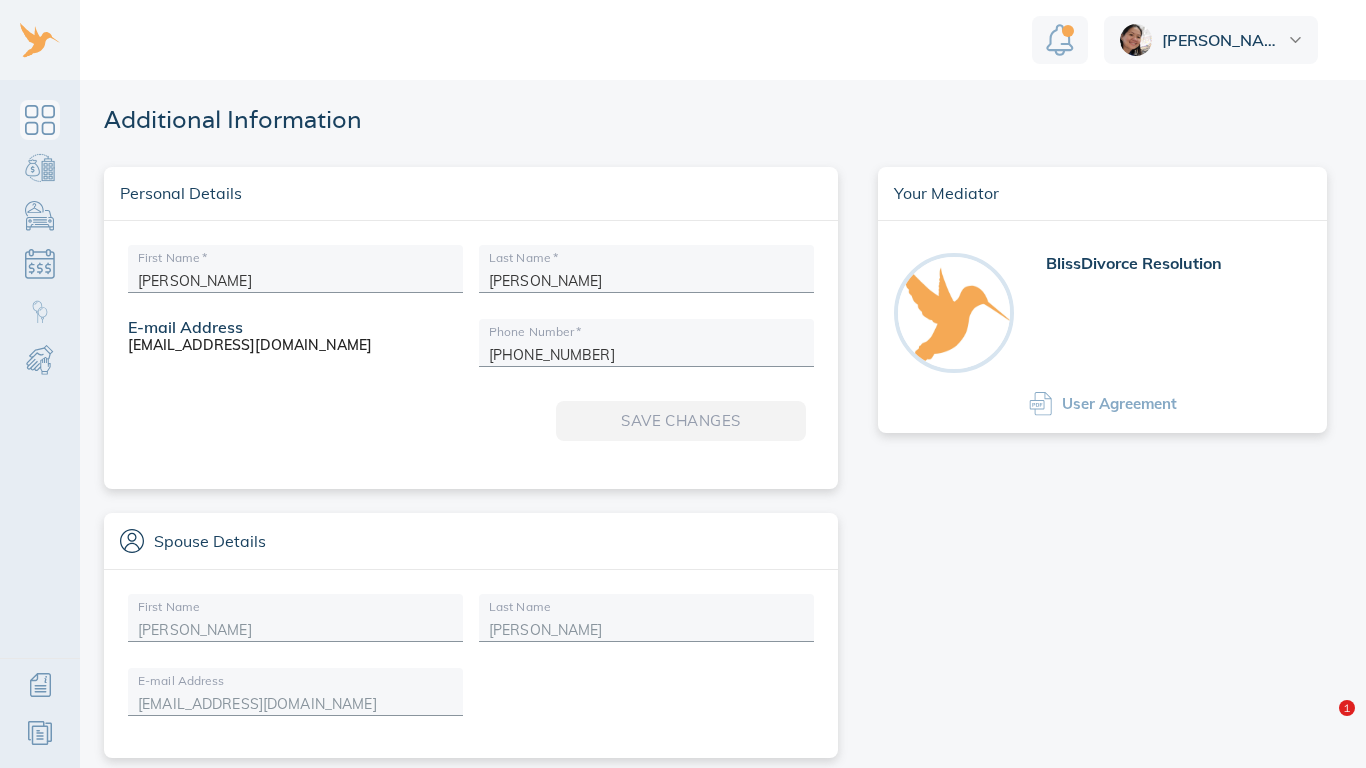 scroll, scrollTop: 0, scrollLeft: 0, axis: both 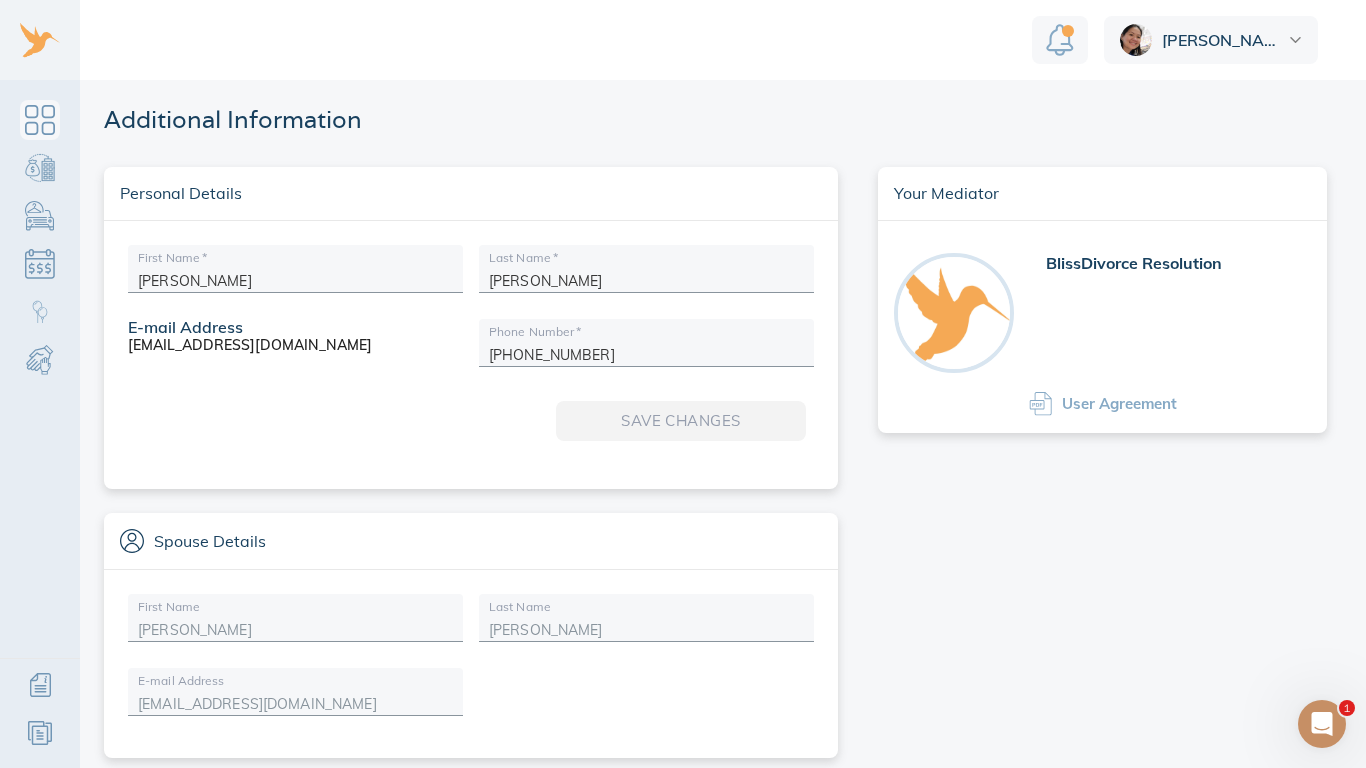 click on "Your Mediator BlissDivorce Resolution User Agreement" at bounding box center [1102, 462] 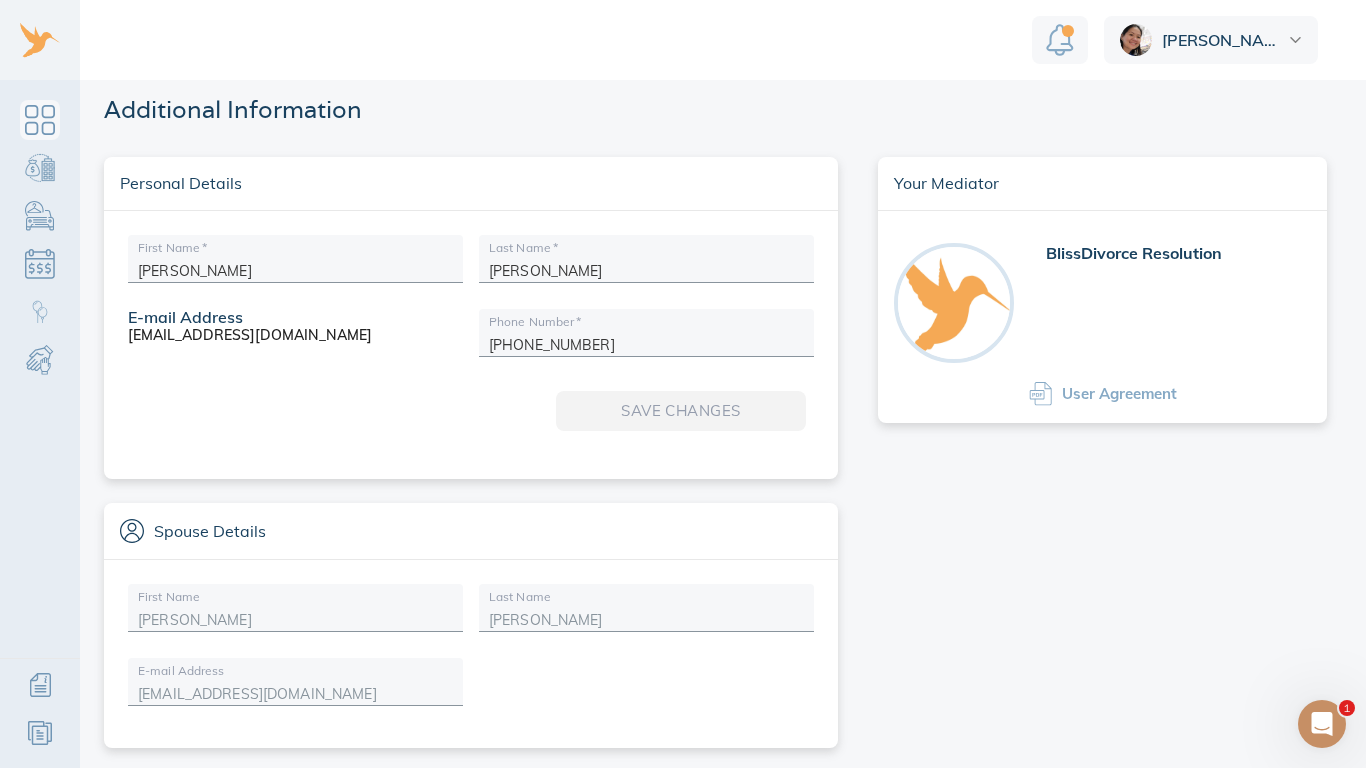 scroll, scrollTop: 0, scrollLeft: 0, axis: both 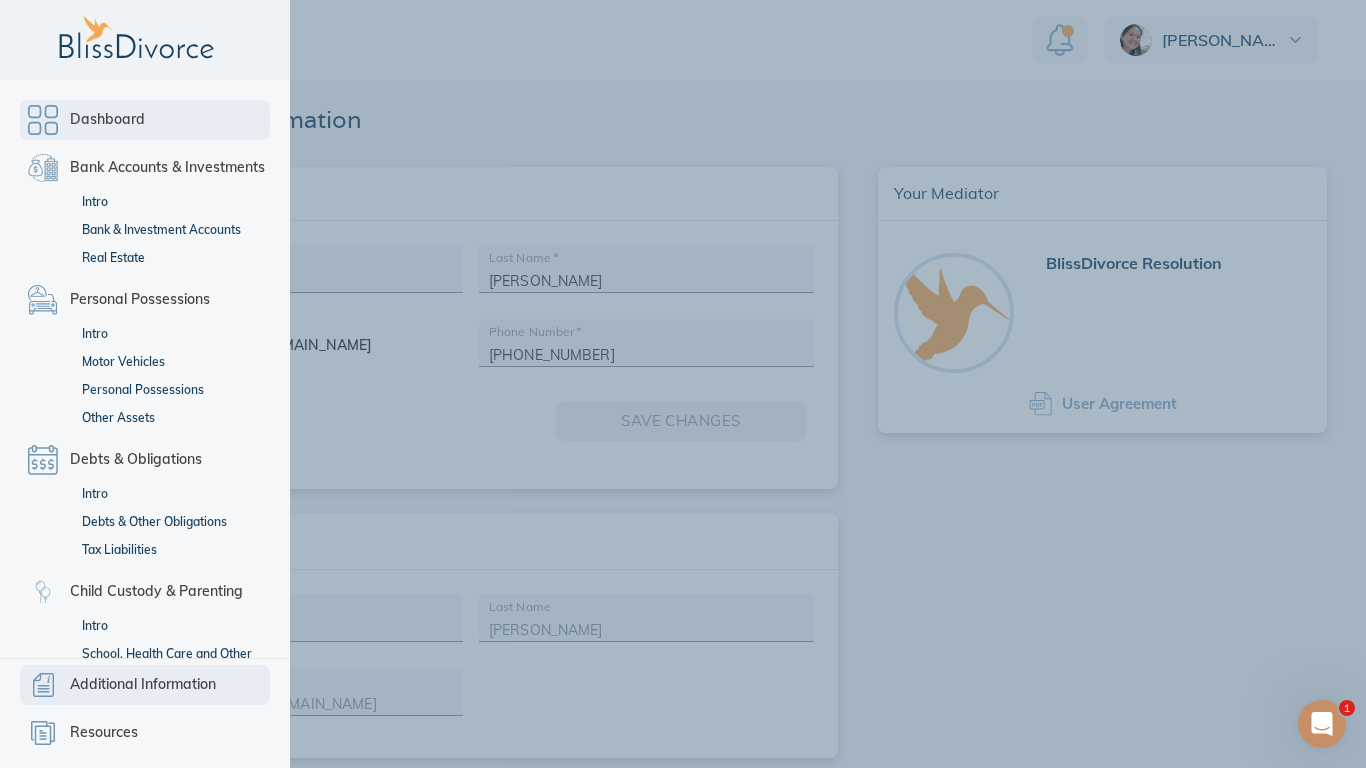 click on "Dashboard" at bounding box center (145, 120) 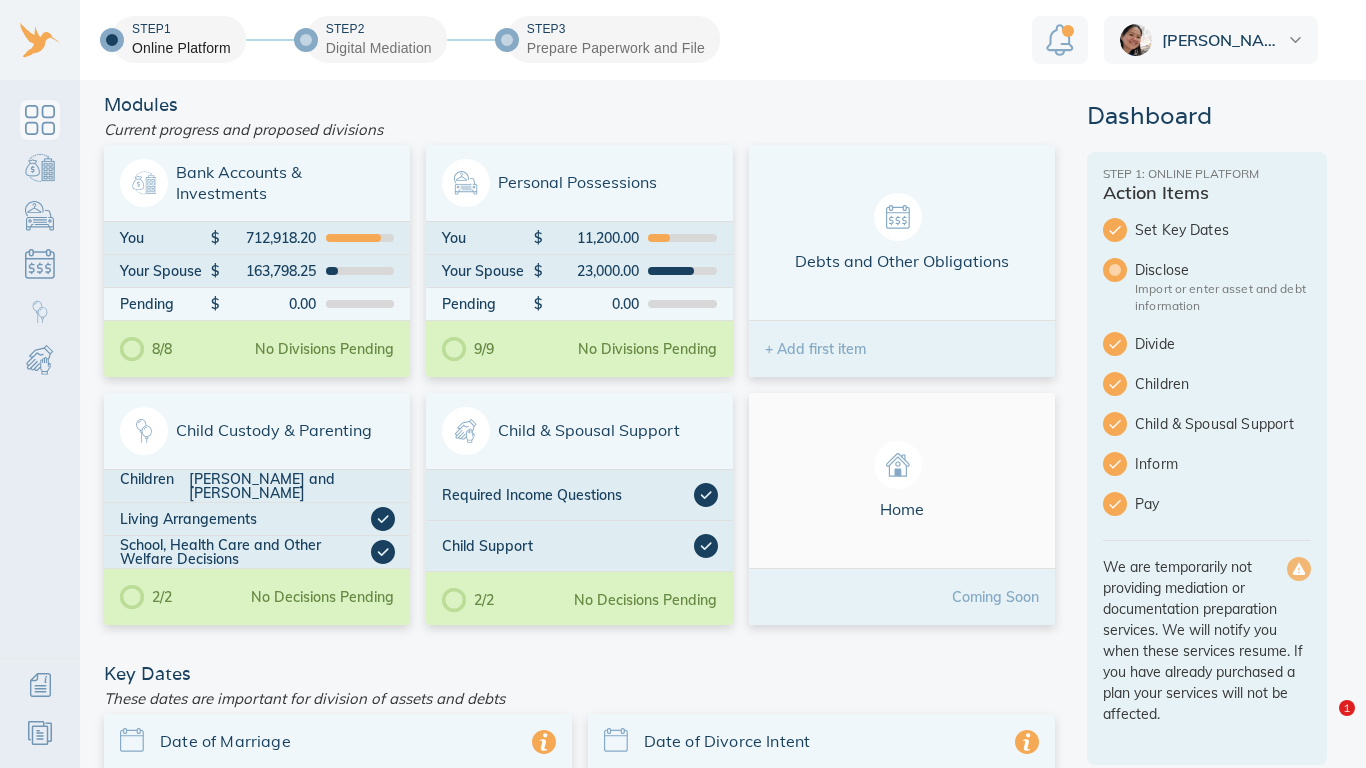 scroll, scrollTop: 0, scrollLeft: 0, axis: both 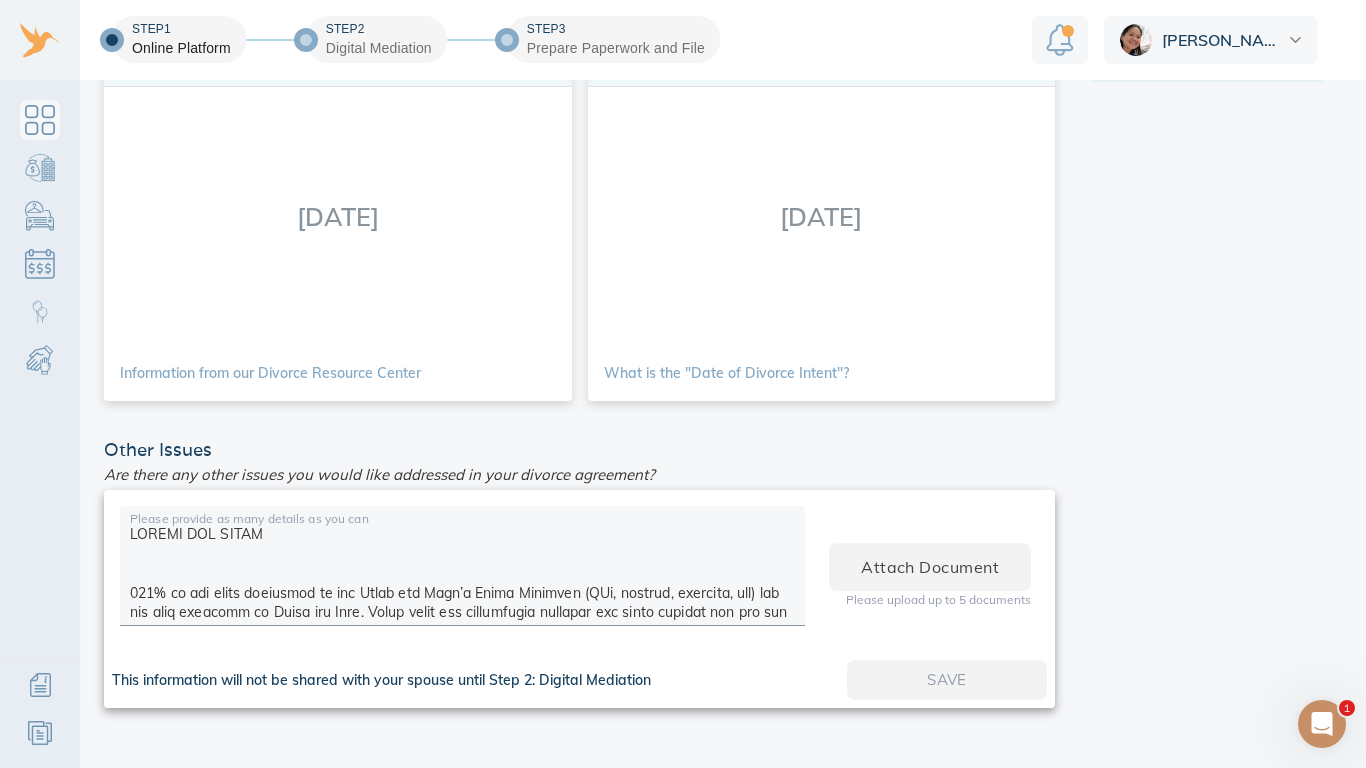click at bounding box center [462, 569] 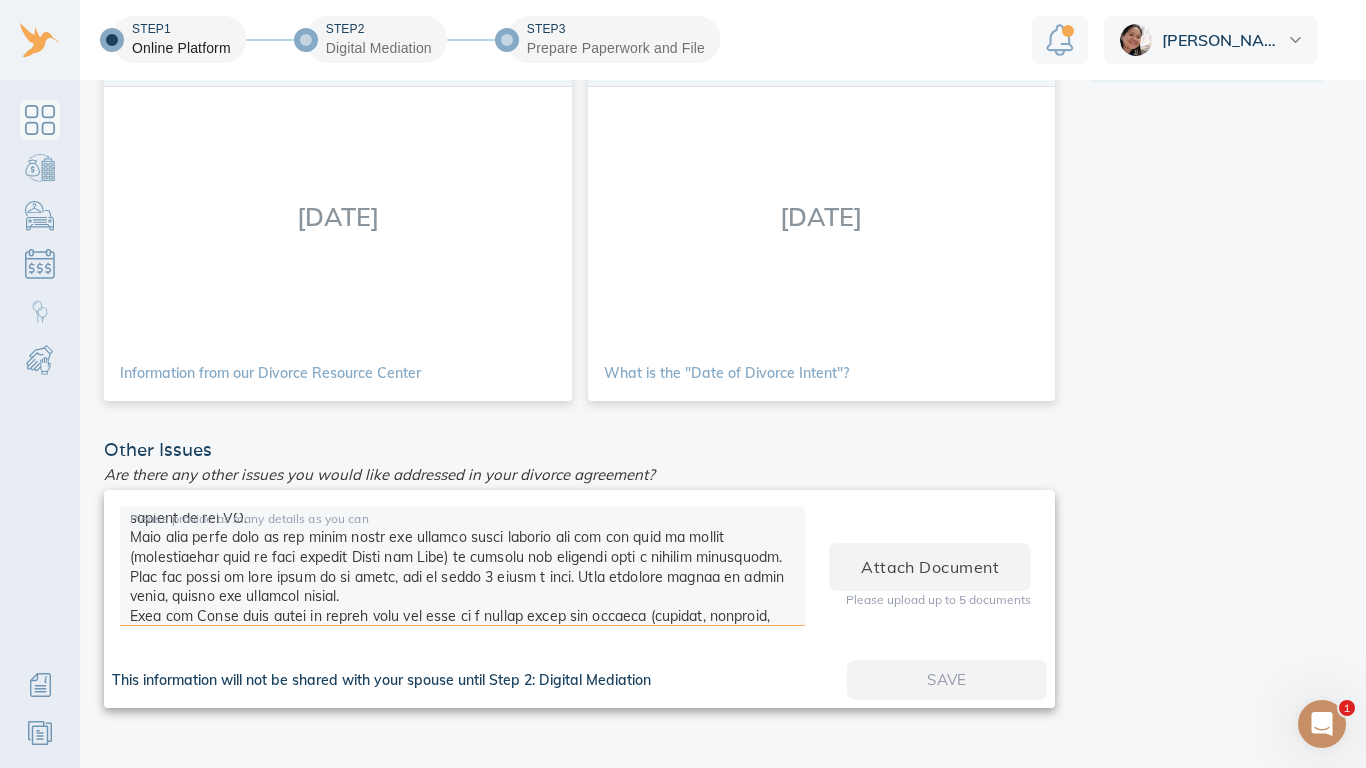 scroll, scrollTop: 643, scrollLeft: 0, axis: vertical 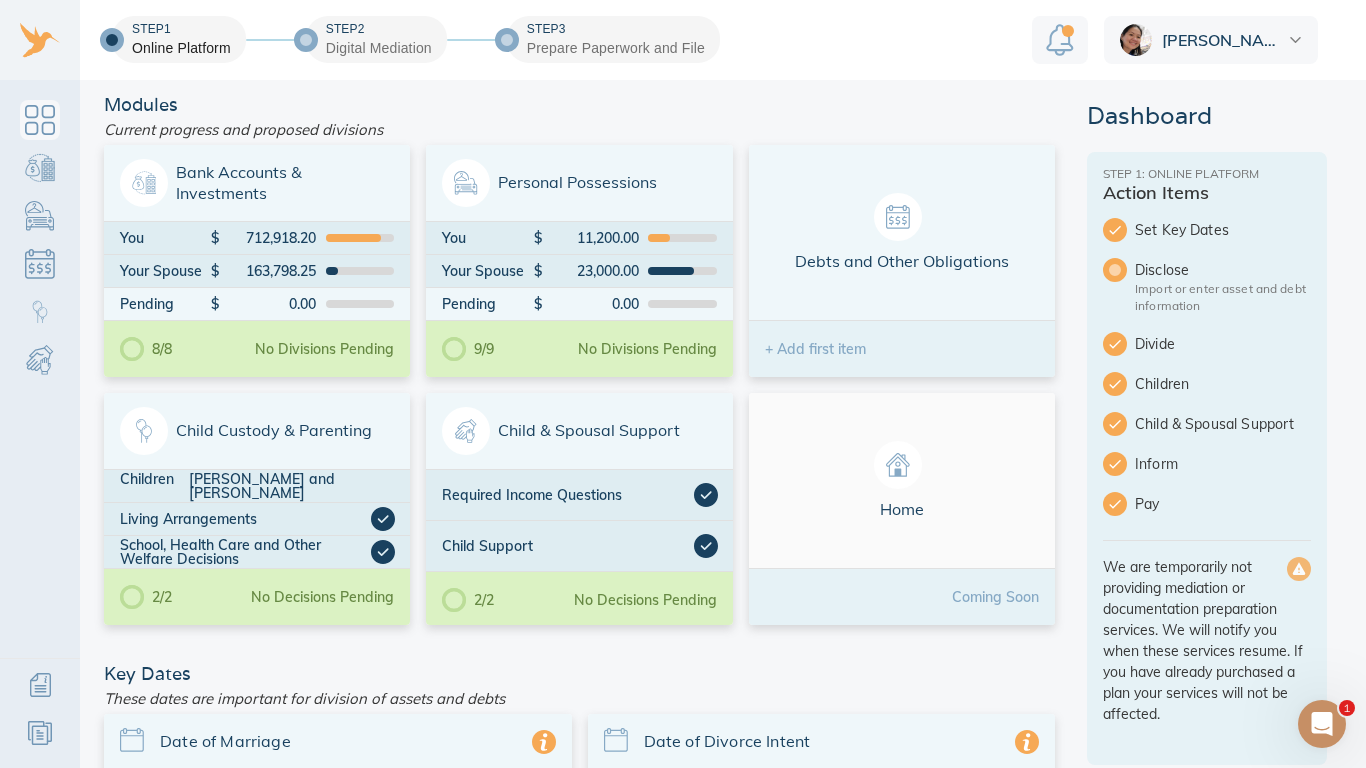 click at bounding box center [1060, 40] 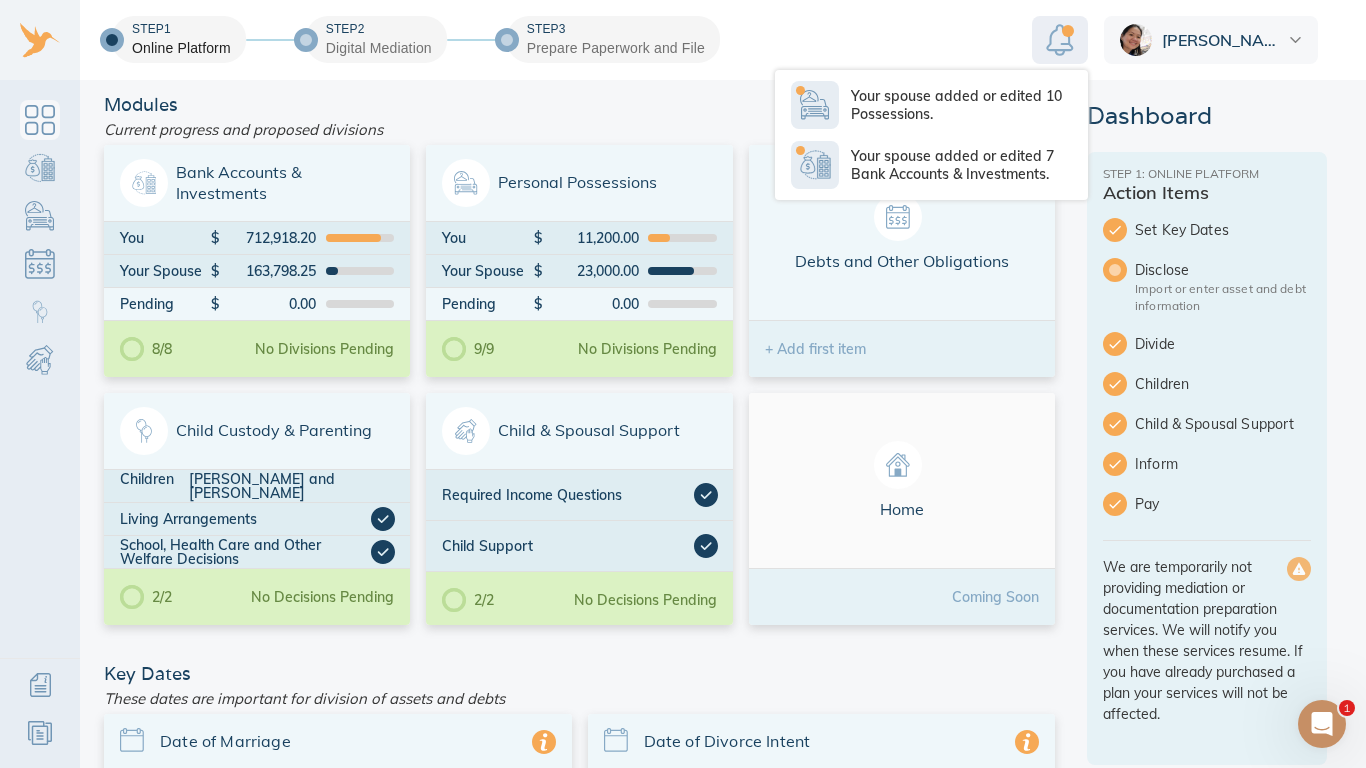 click on "Online Platform" at bounding box center [181, 48] 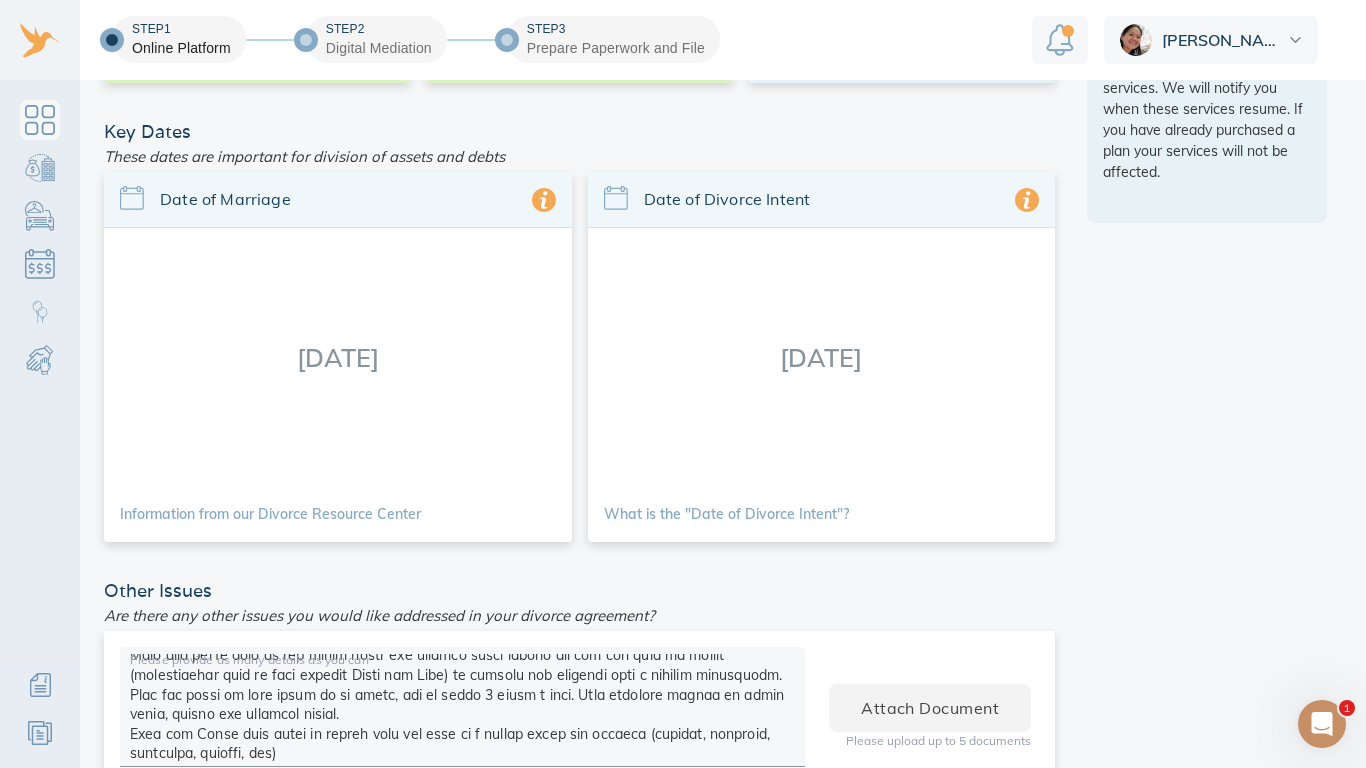 scroll, scrollTop: 683, scrollLeft: 0, axis: vertical 